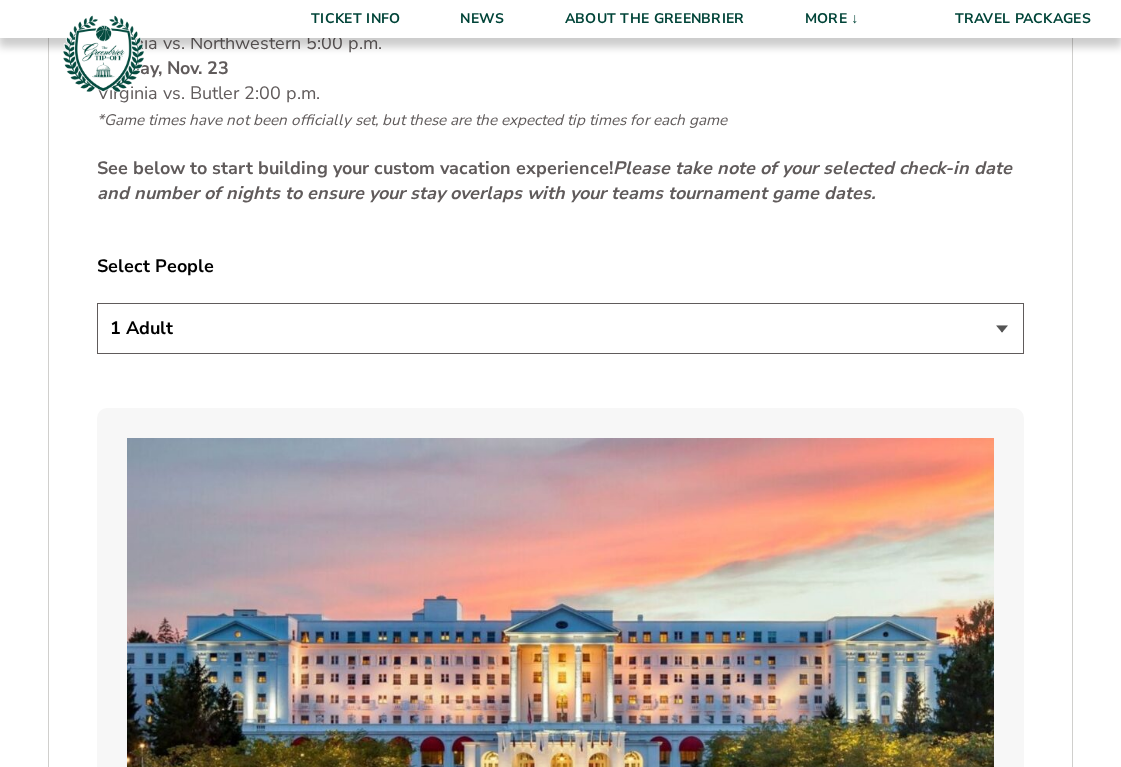 scroll, scrollTop: 1101, scrollLeft: 0, axis: vertical 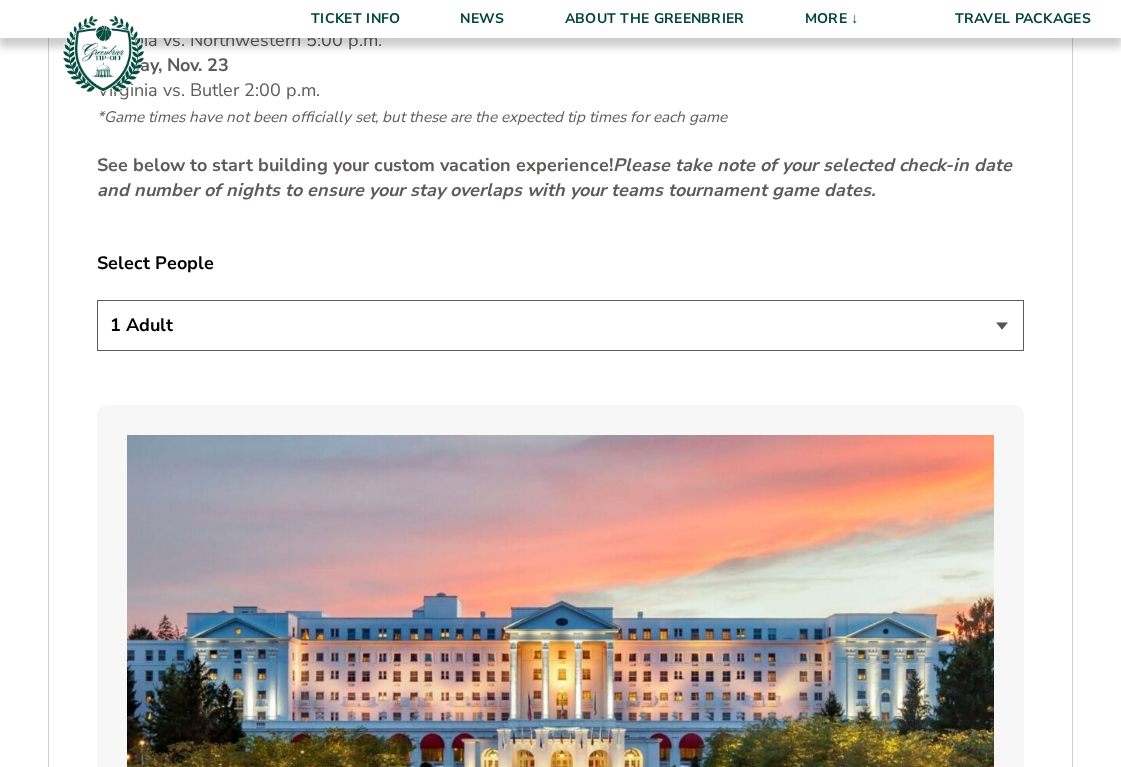select on "2 Adults" 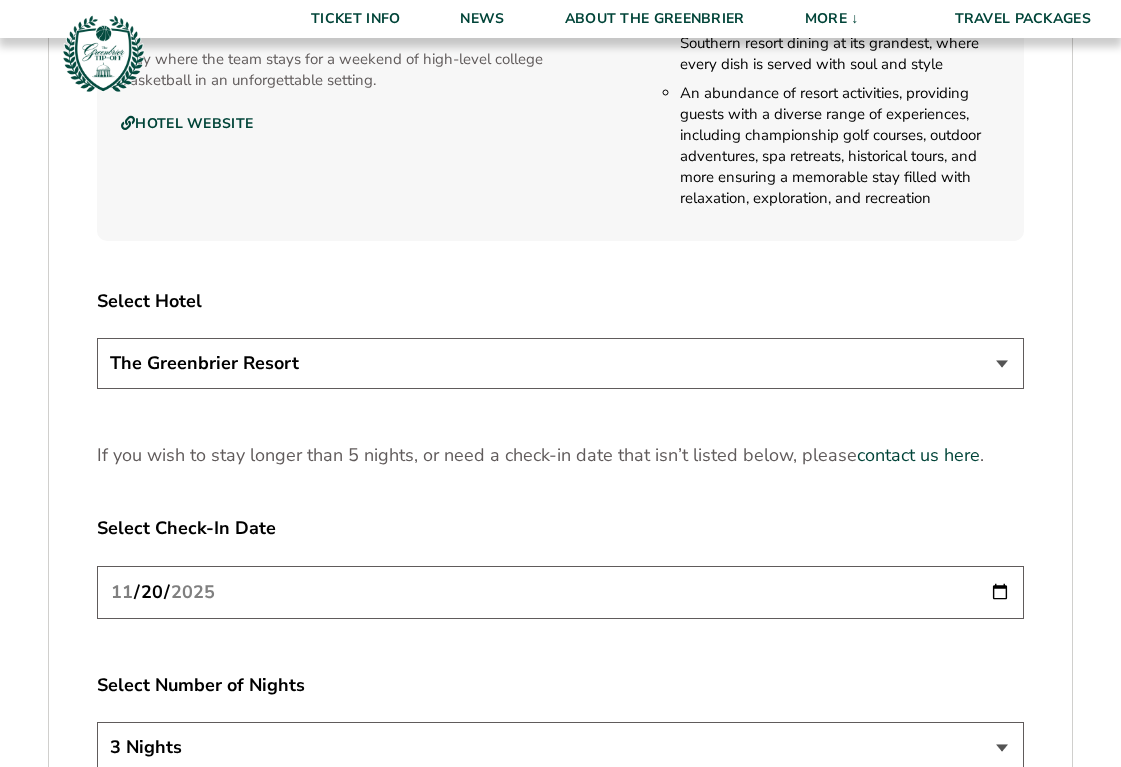 scroll, scrollTop: 2345, scrollLeft: 0, axis: vertical 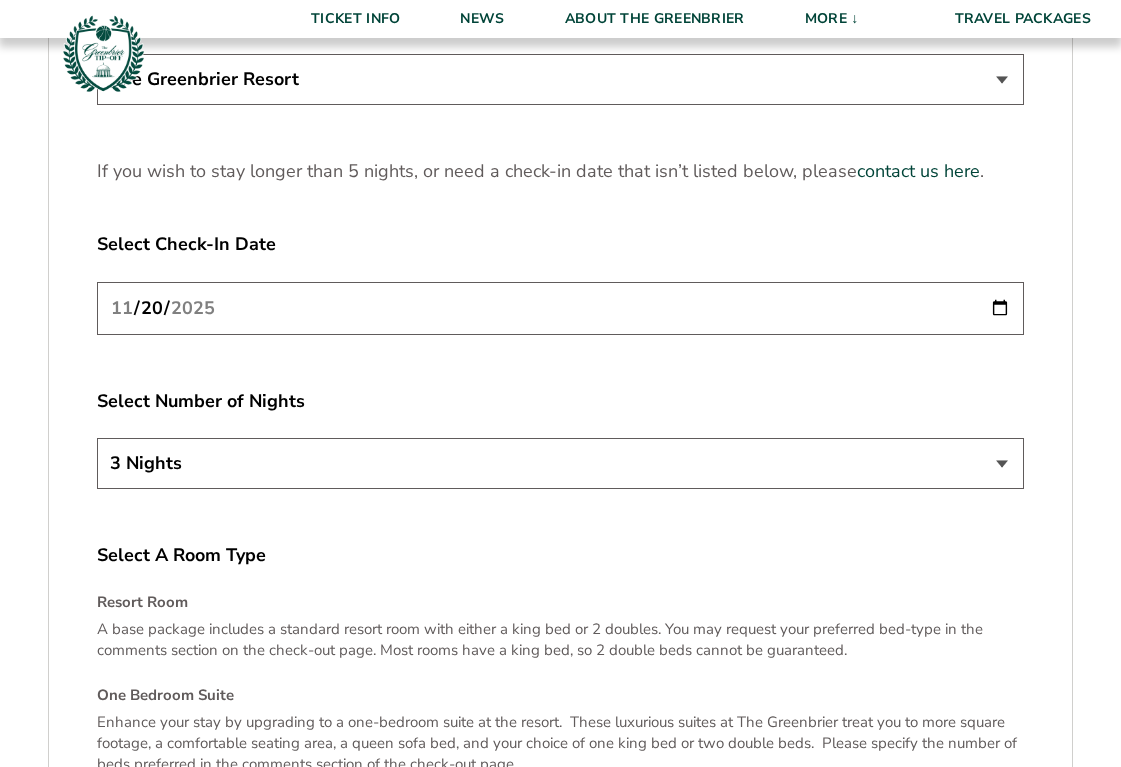 select on "4 Nights" 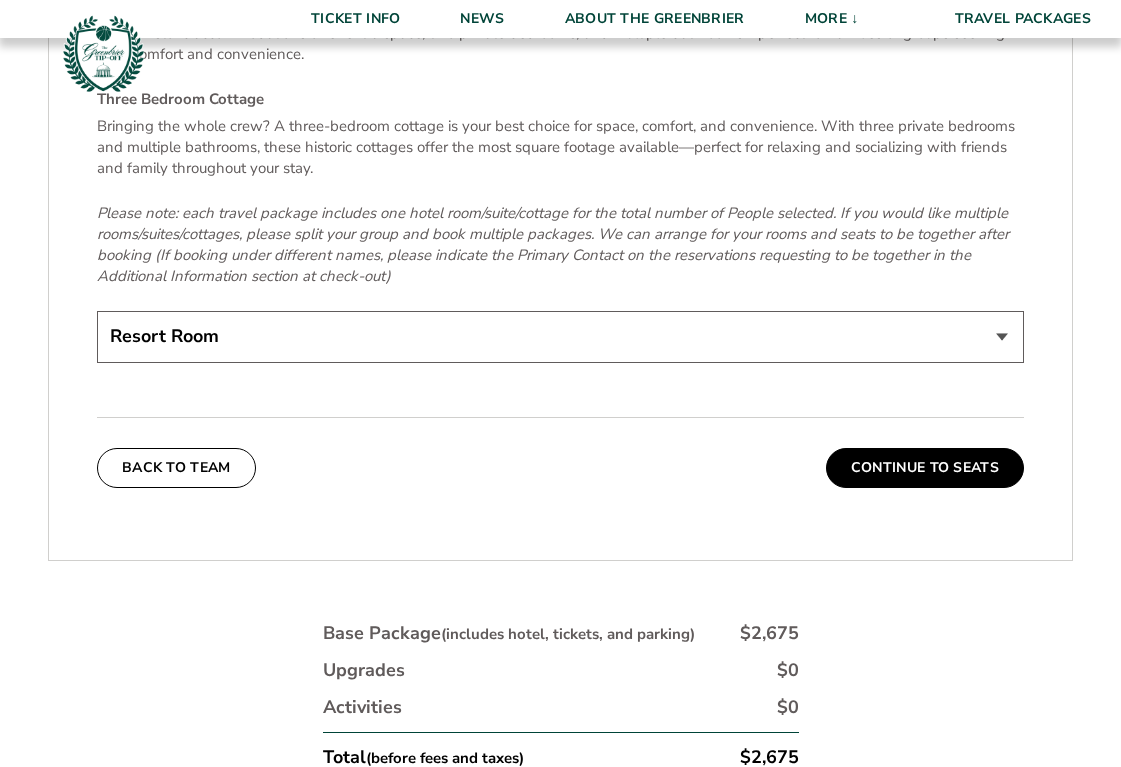 scroll, scrollTop: 3656, scrollLeft: 0, axis: vertical 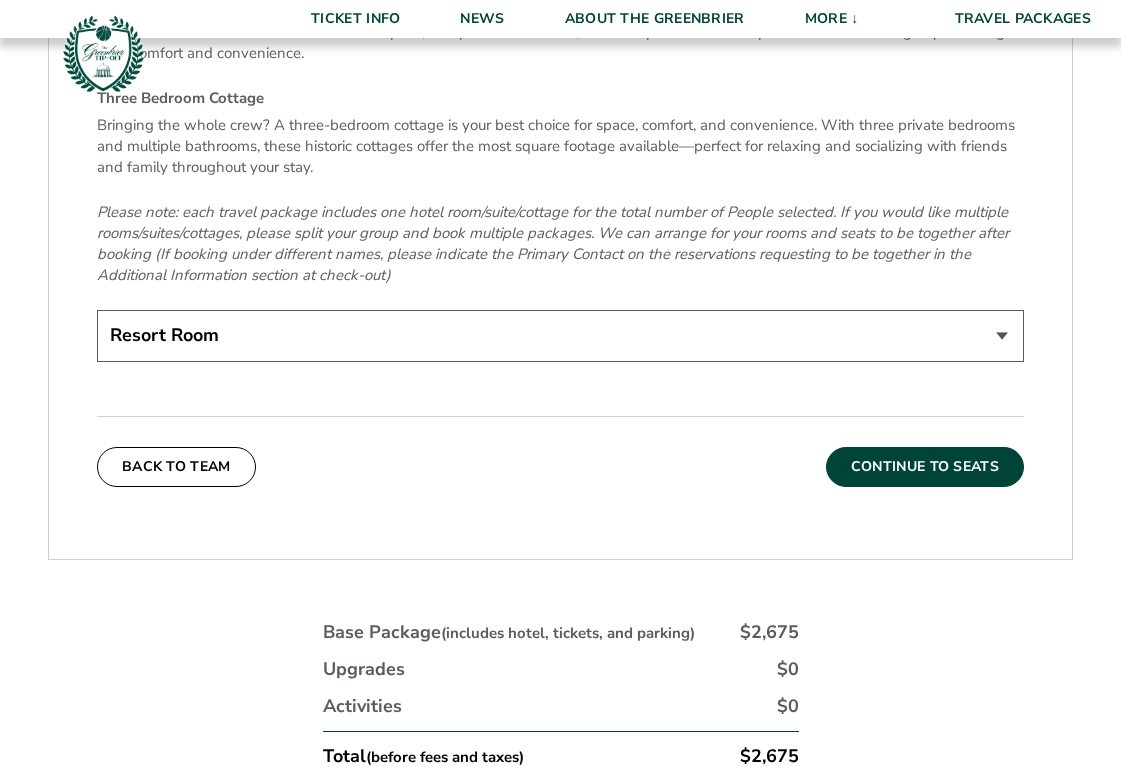click on "Continue To Seats" at bounding box center (925, 467) 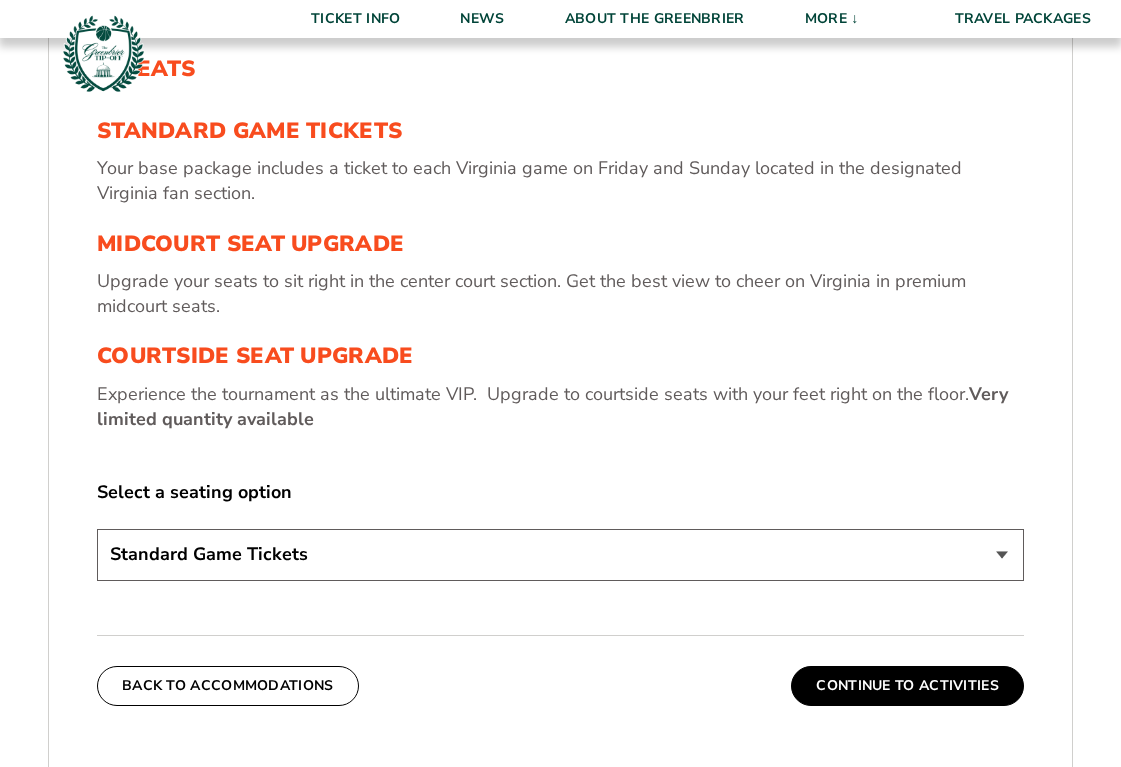 scroll, scrollTop: 693, scrollLeft: 0, axis: vertical 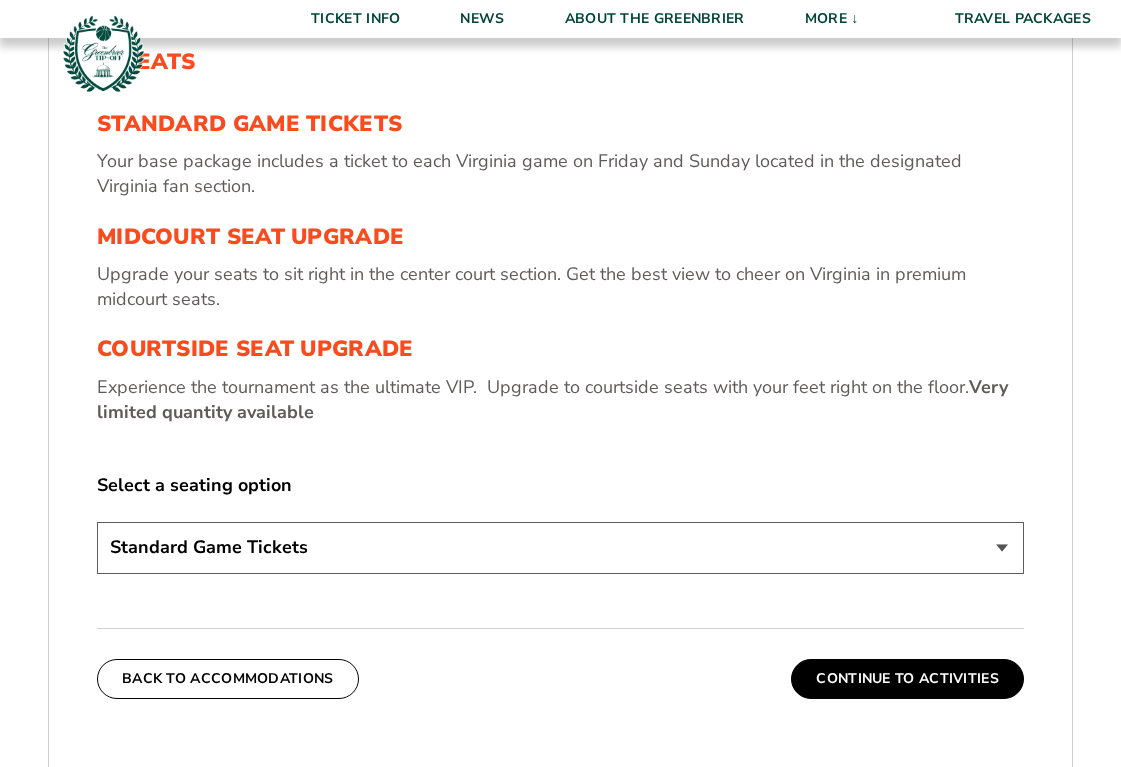 select on "Courtside Seat Upgrade" 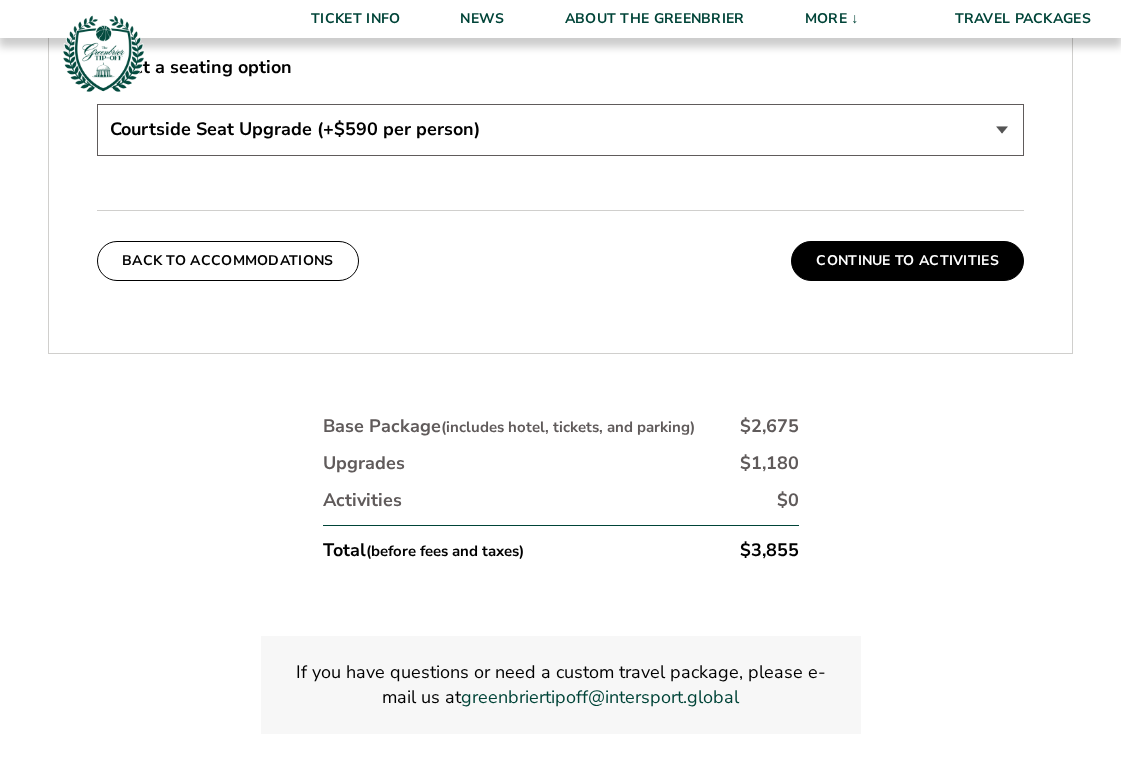 scroll, scrollTop: 1013, scrollLeft: 0, axis: vertical 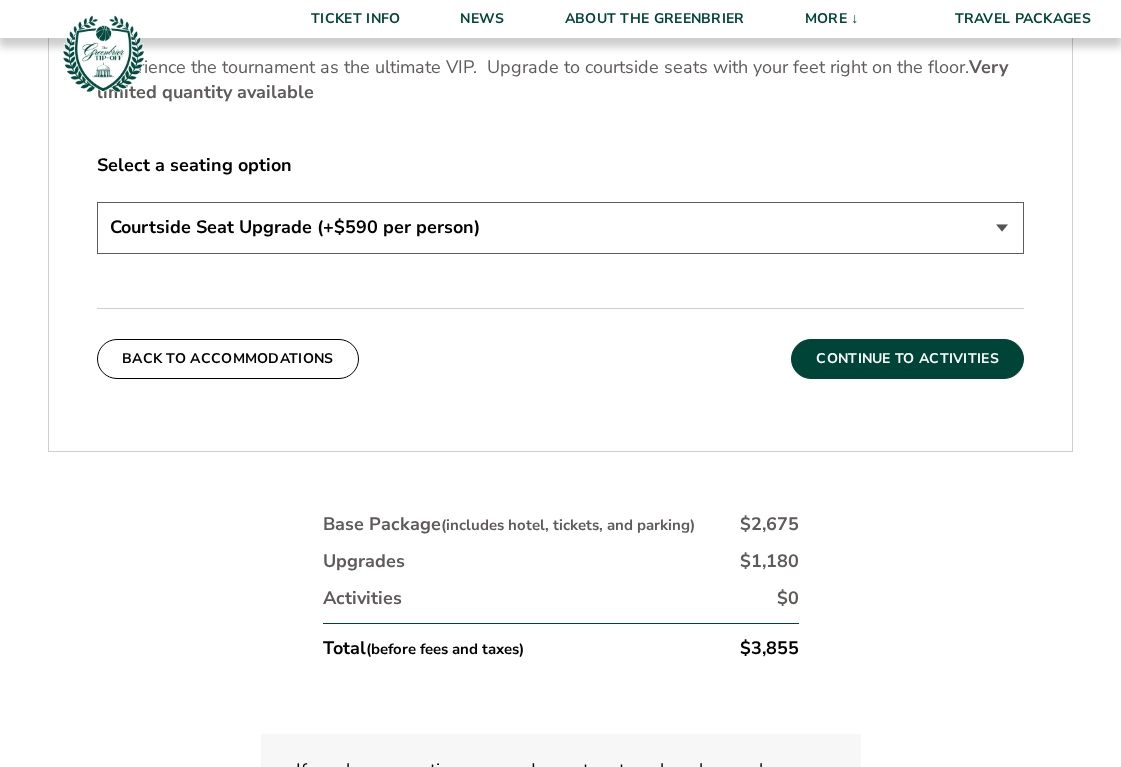 click on "Continue To Activities" at bounding box center [907, 359] 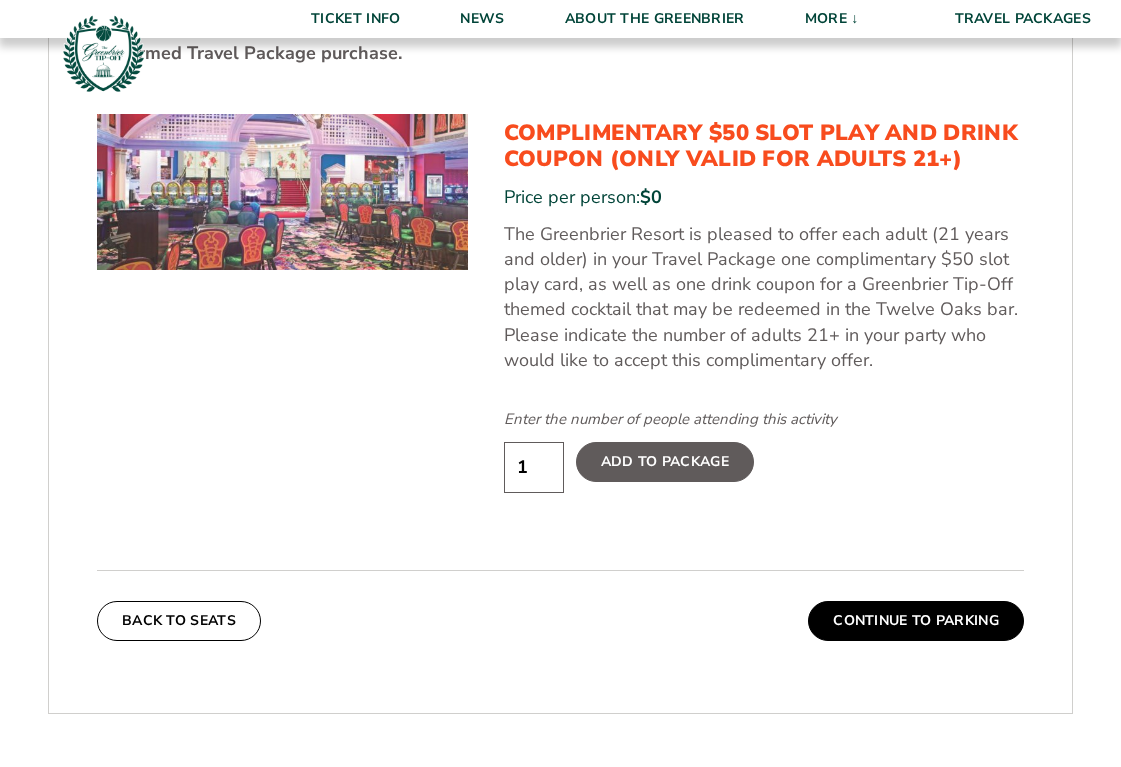scroll, scrollTop: 1076, scrollLeft: 0, axis: vertical 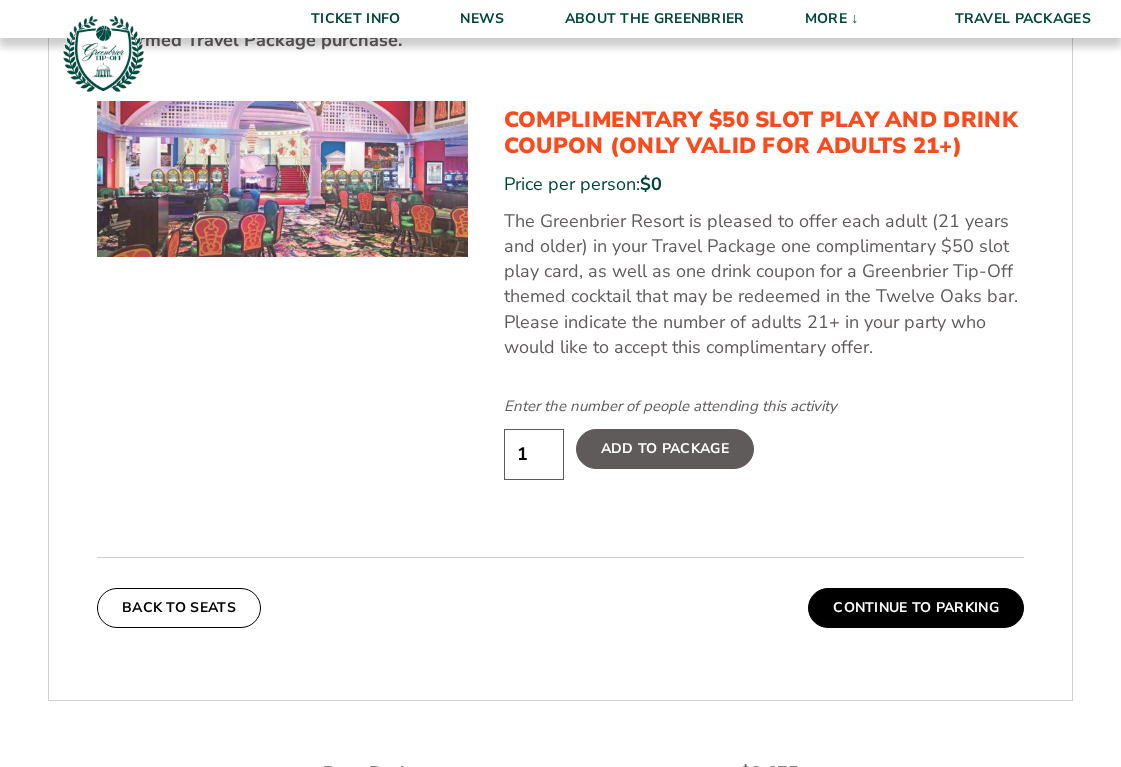 type on "2" 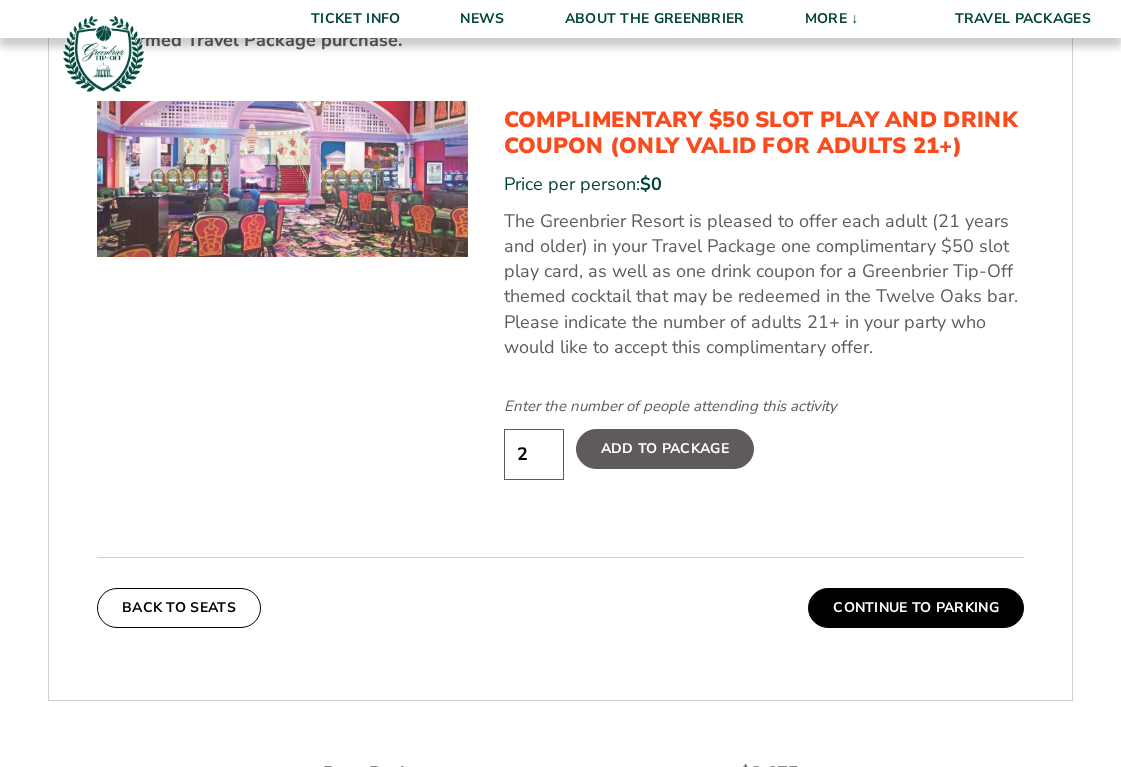 click on "2" at bounding box center [534, 454] 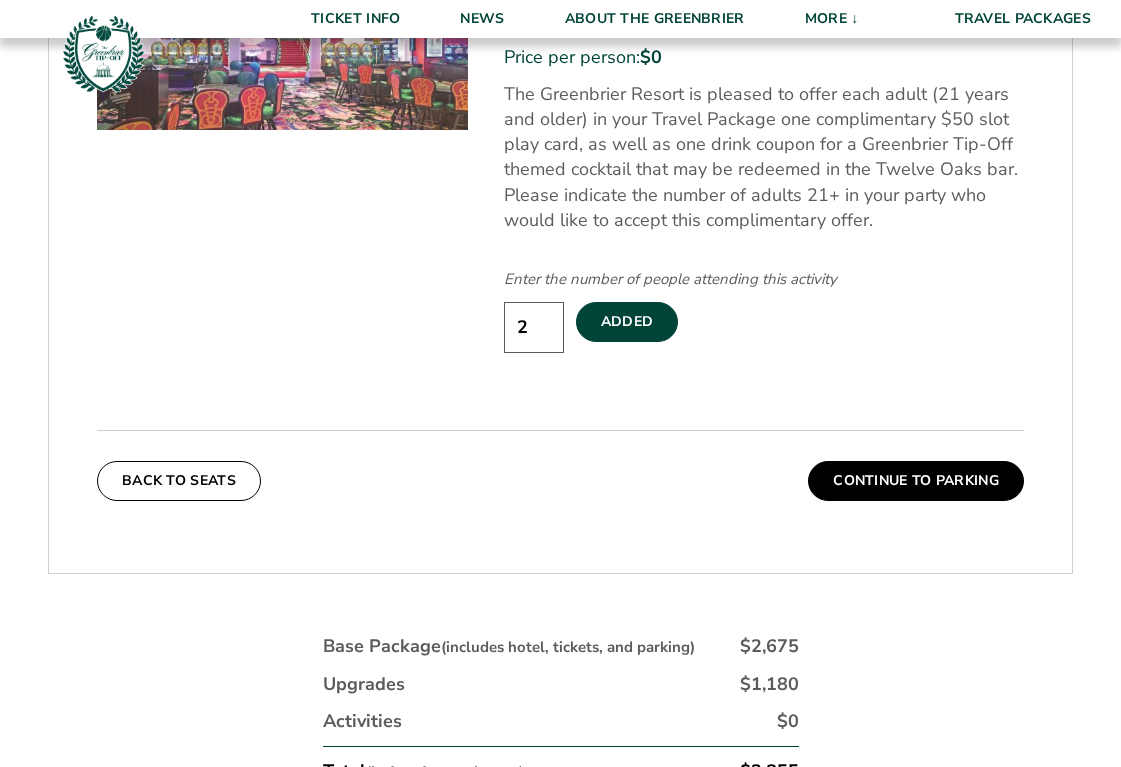 scroll, scrollTop: 1244, scrollLeft: 0, axis: vertical 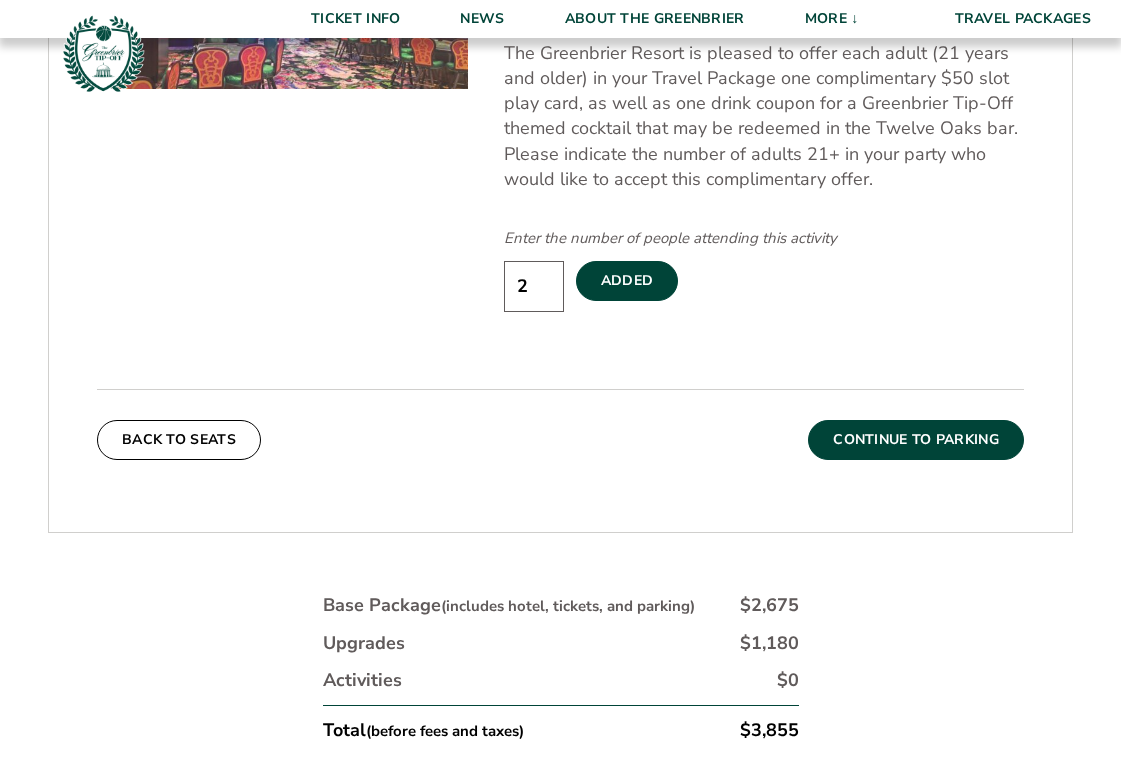 click on "Continue To Parking" at bounding box center (916, 440) 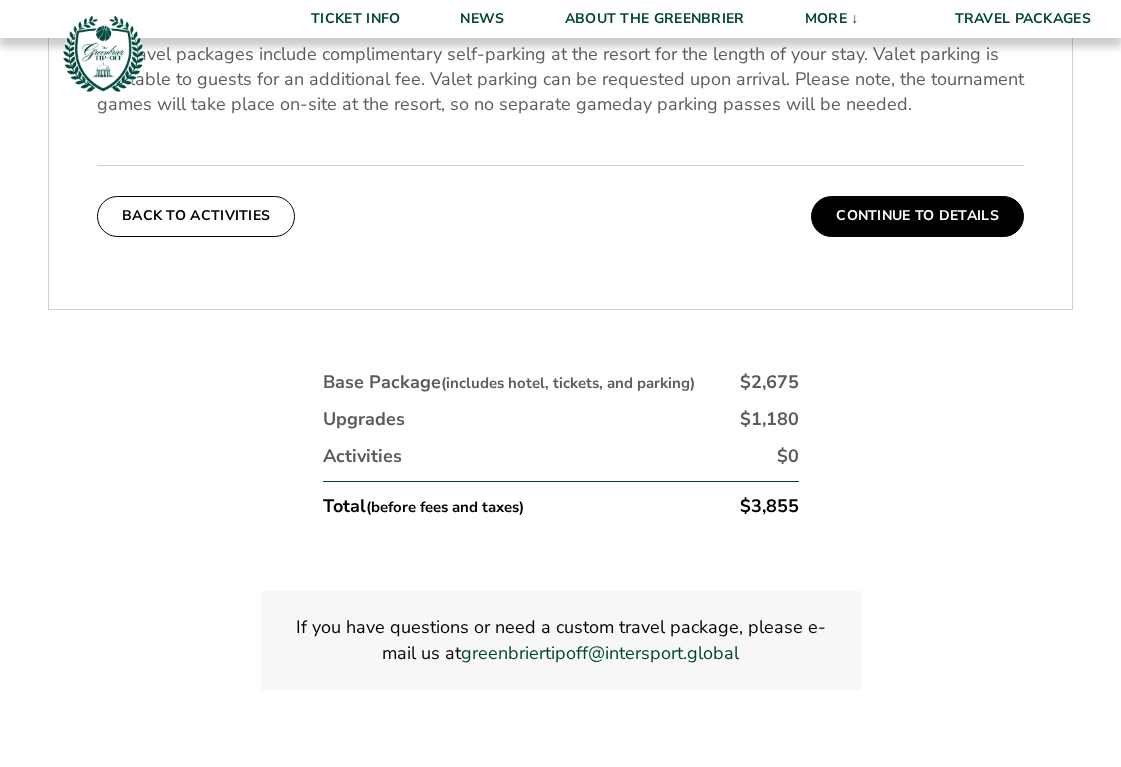 scroll, scrollTop: 642, scrollLeft: 0, axis: vertical 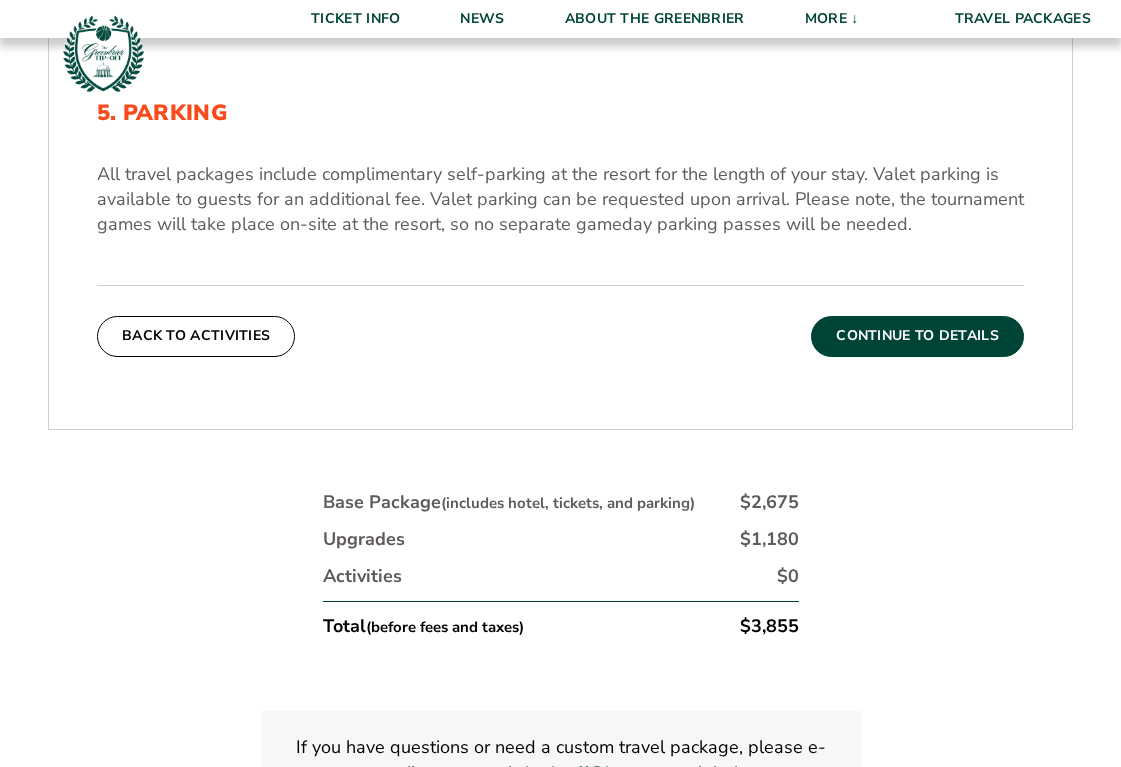 click on "Continue To Details" at bounding box center (917, 336) 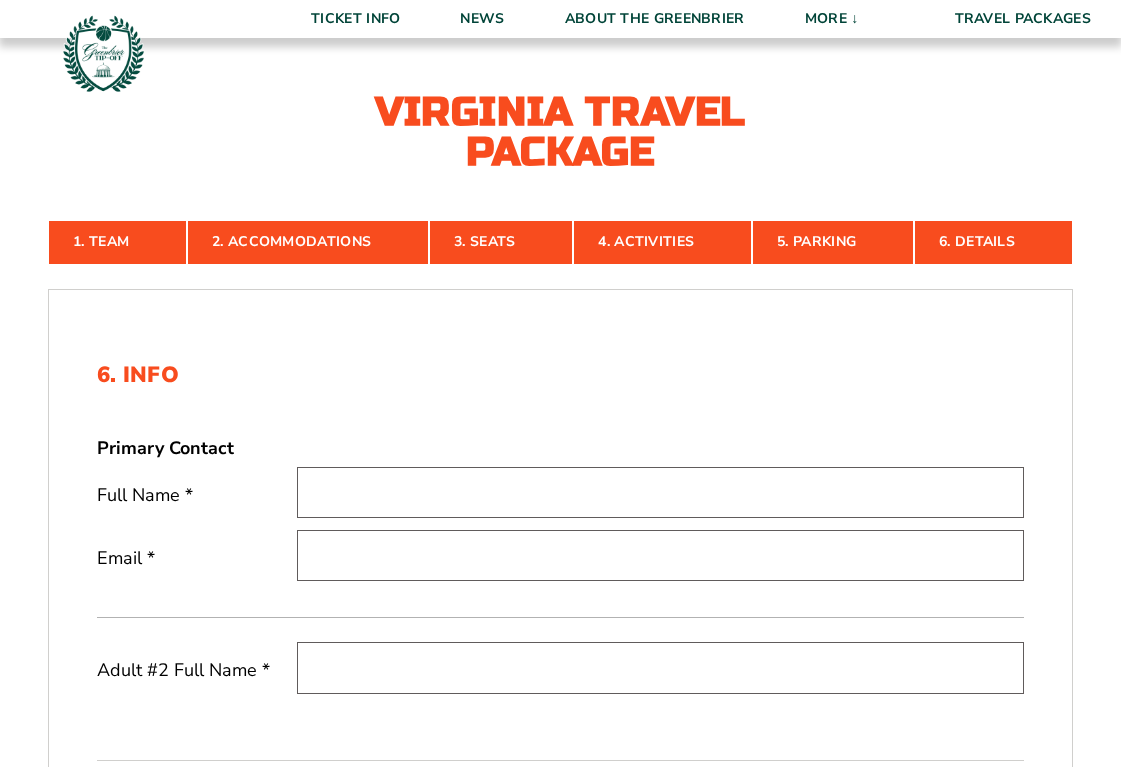 scroll, scrollTop: 401, scrollLeft: 0, axis: vertical 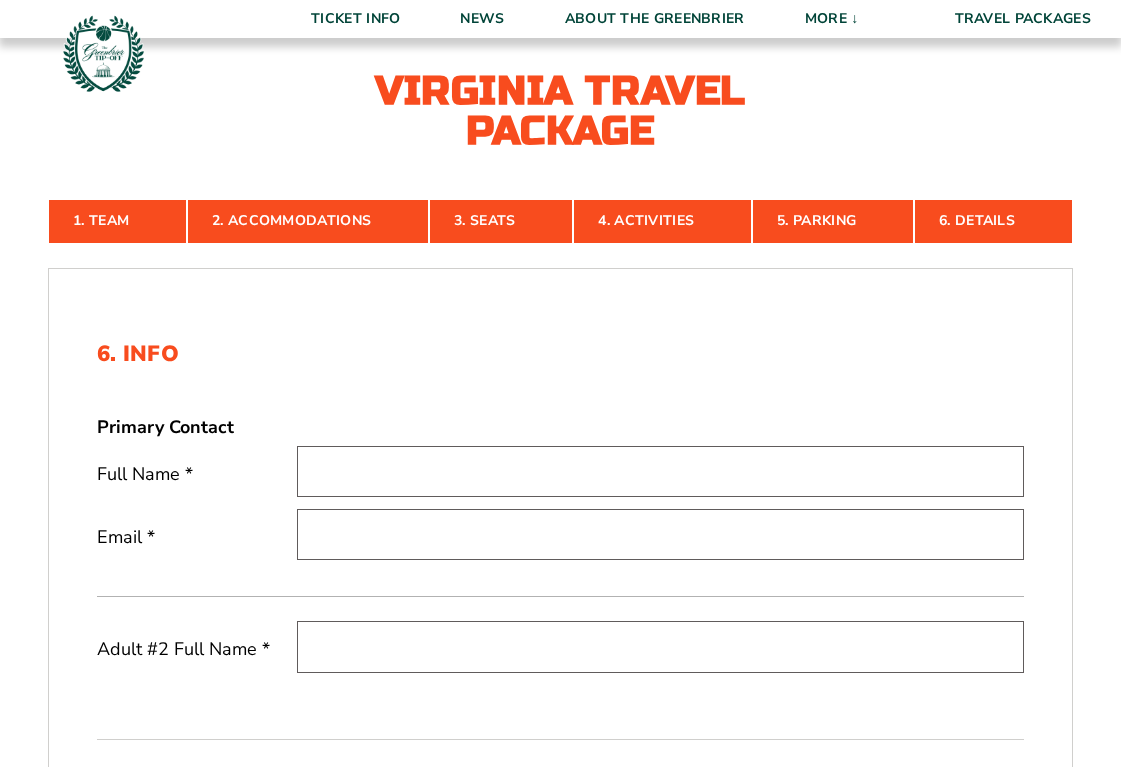 click at bounding box center (660, 471) 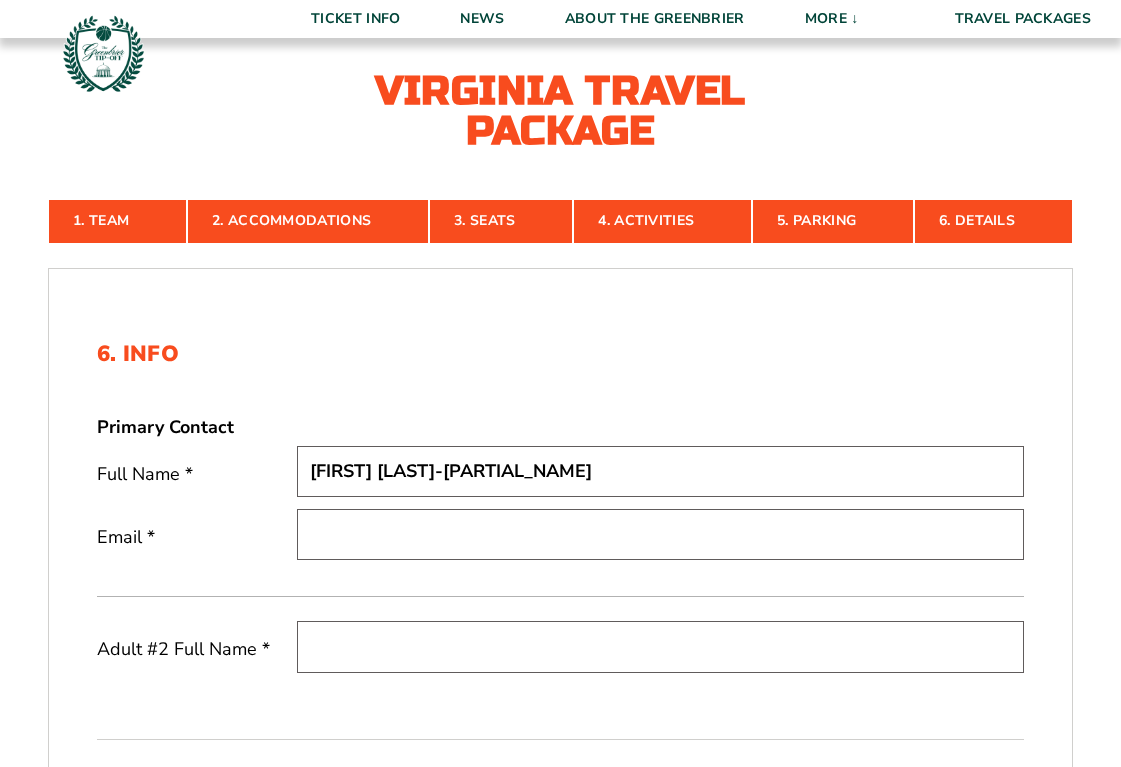 type on "Alvaro Garcia-Tunon" 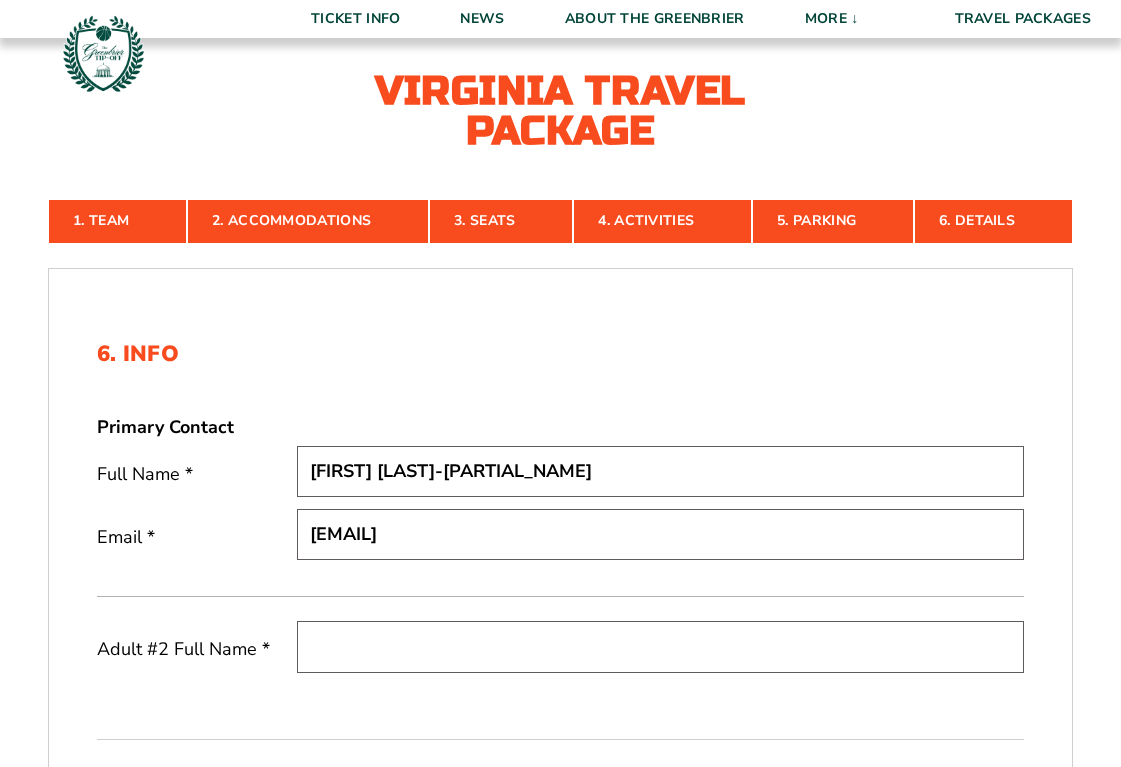 type on "arjgt1001@outlook.com" 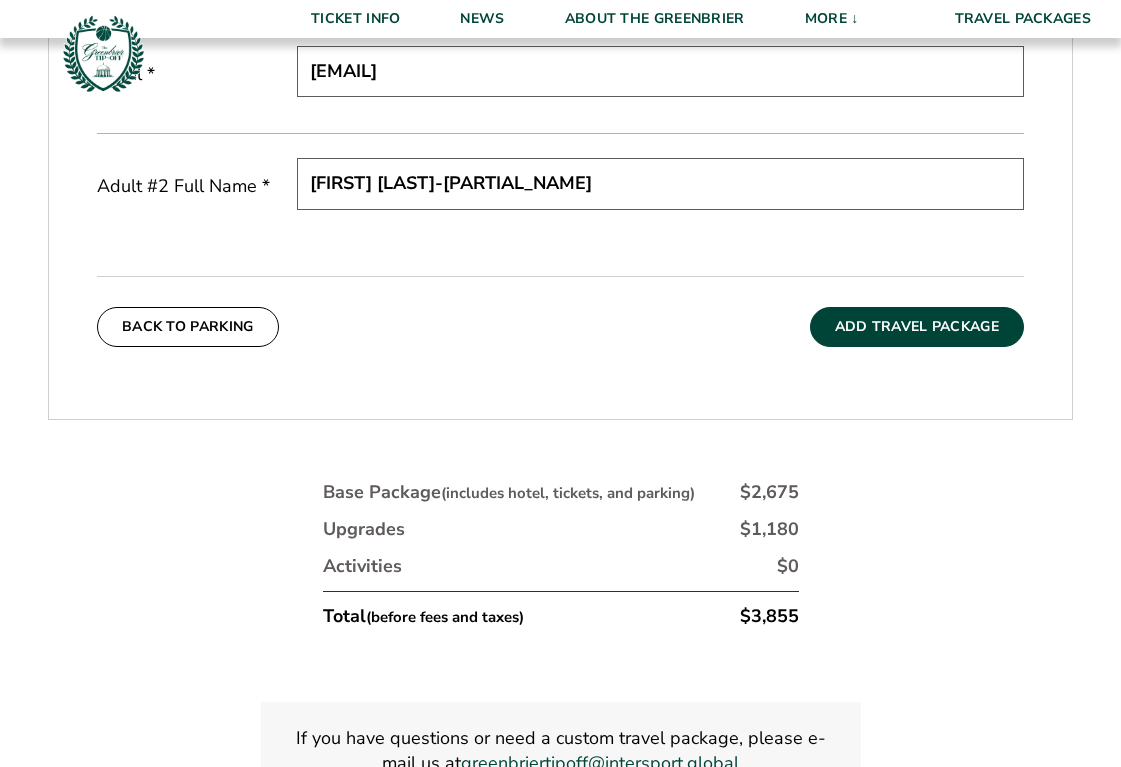 scroll, scrollTop: 883, scrollLeft: 0, axis: vertical 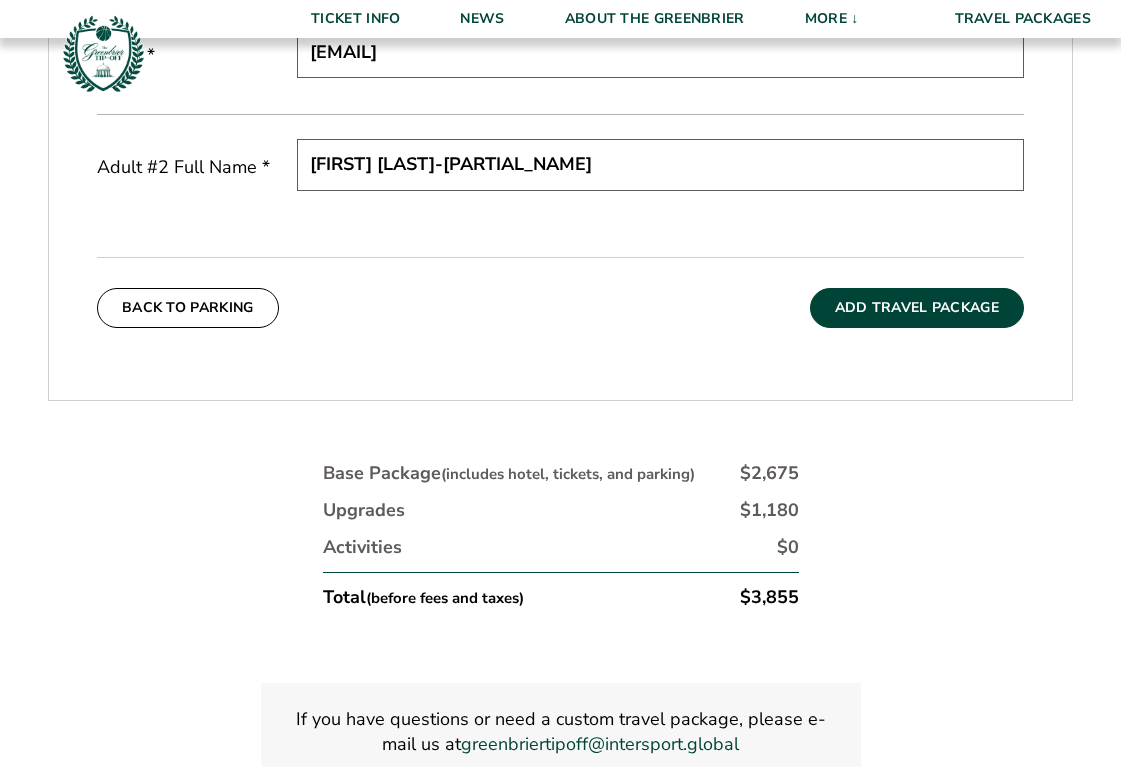 type on "Sandy Garcia-Tunon" 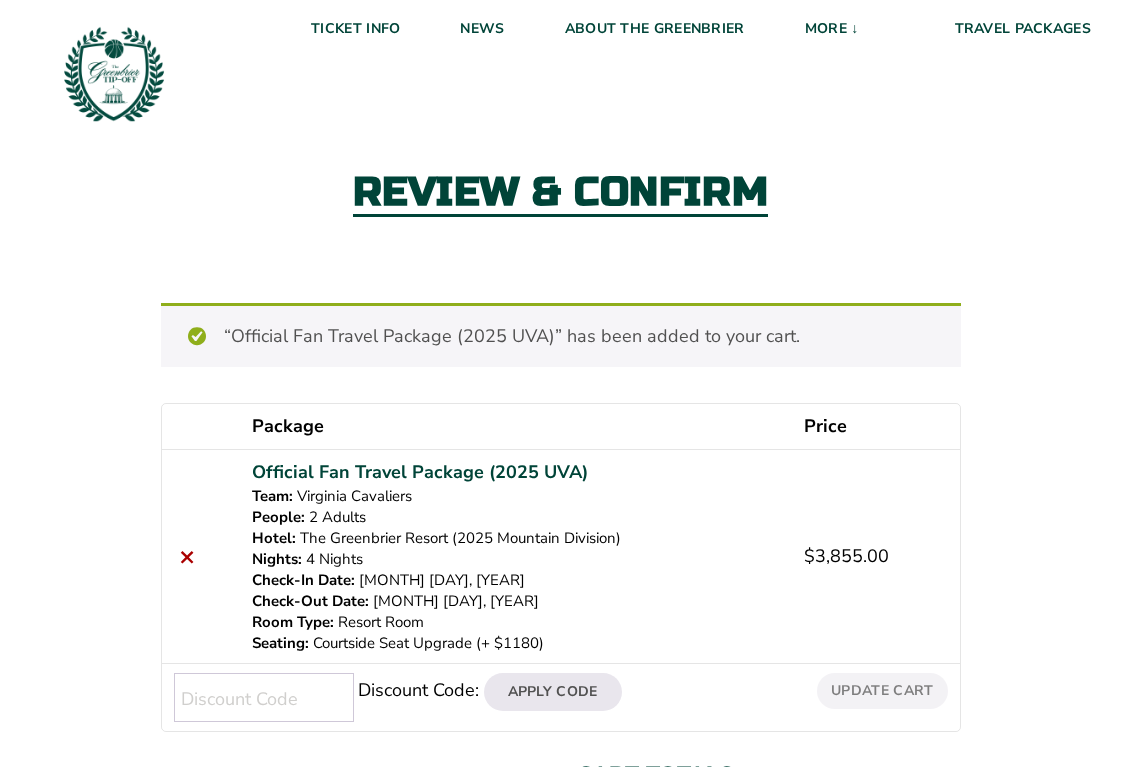 scroll, scrollTop: 0, scrollLeft: 0, axis: both 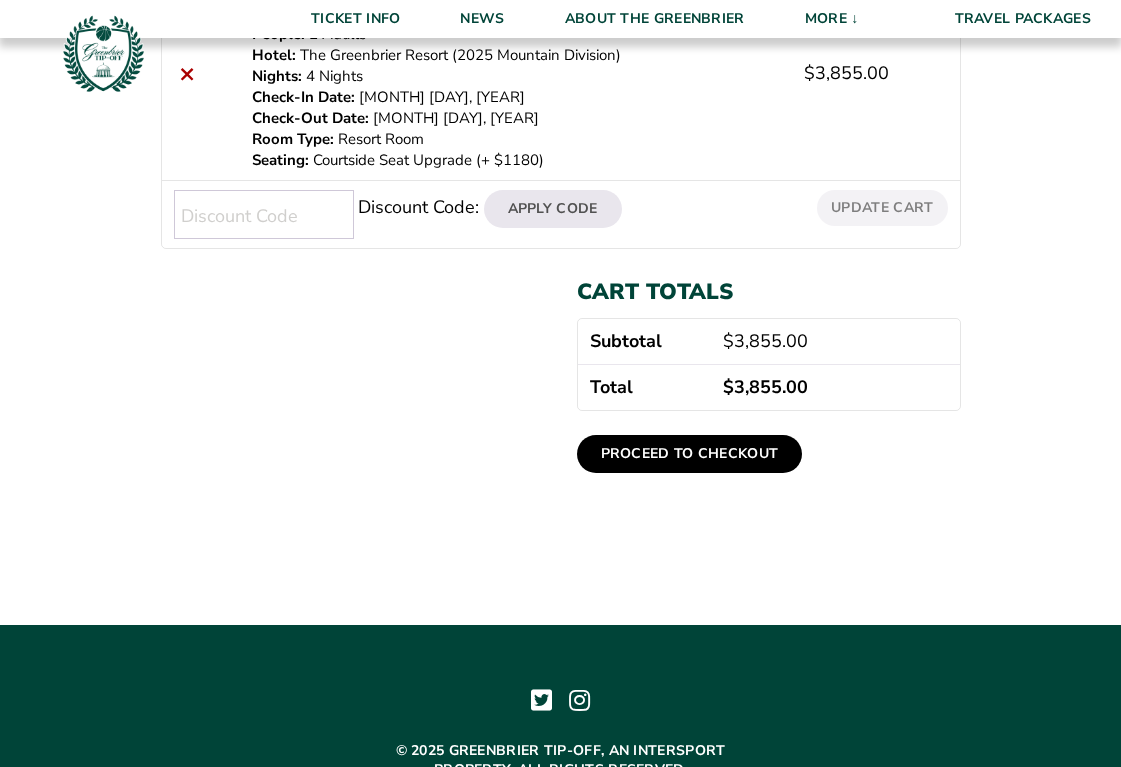 click on "Proceed to checkout" at bounding box center (690, 454) 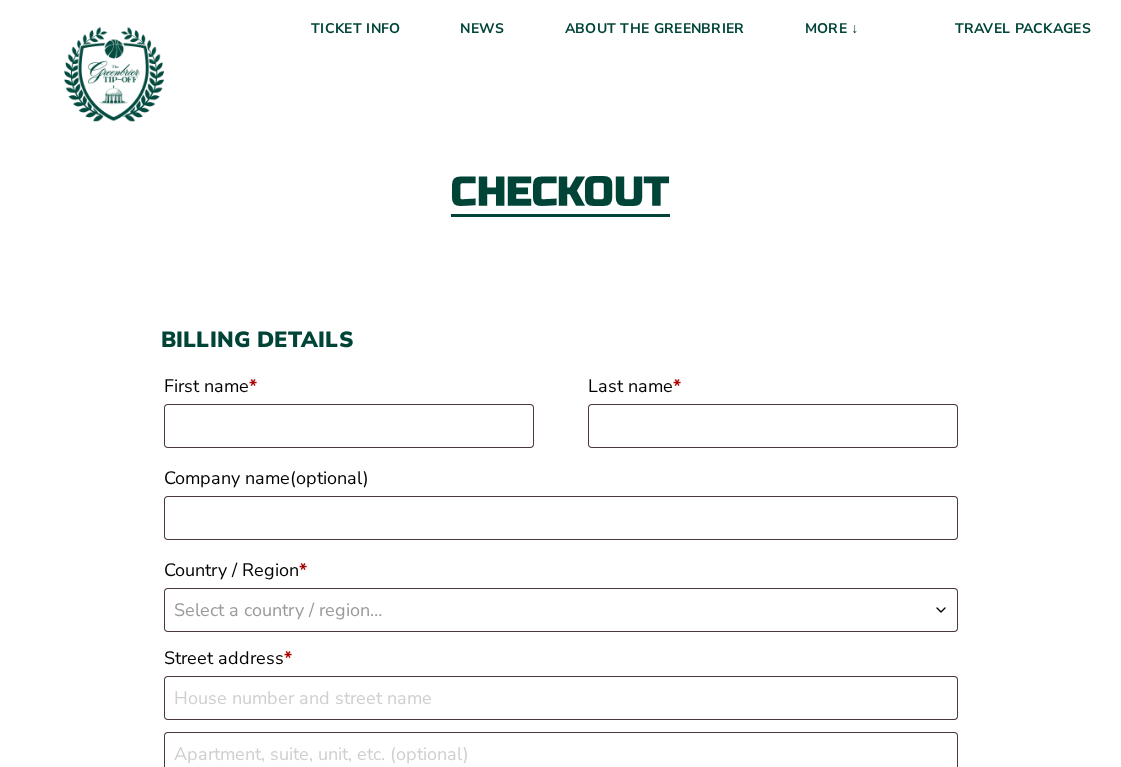 scroll, scrollTop: 0, scrollLeft: 0, axis: both 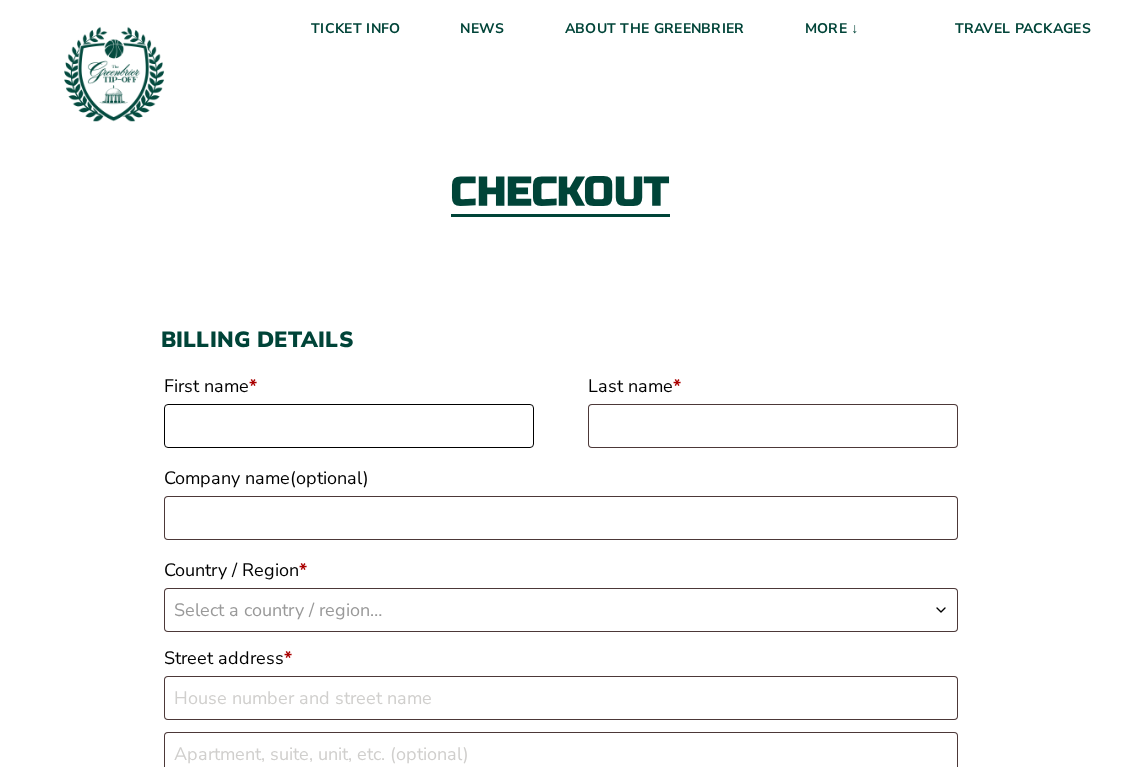 click on "First name  *" at bounding box center [349, 426] 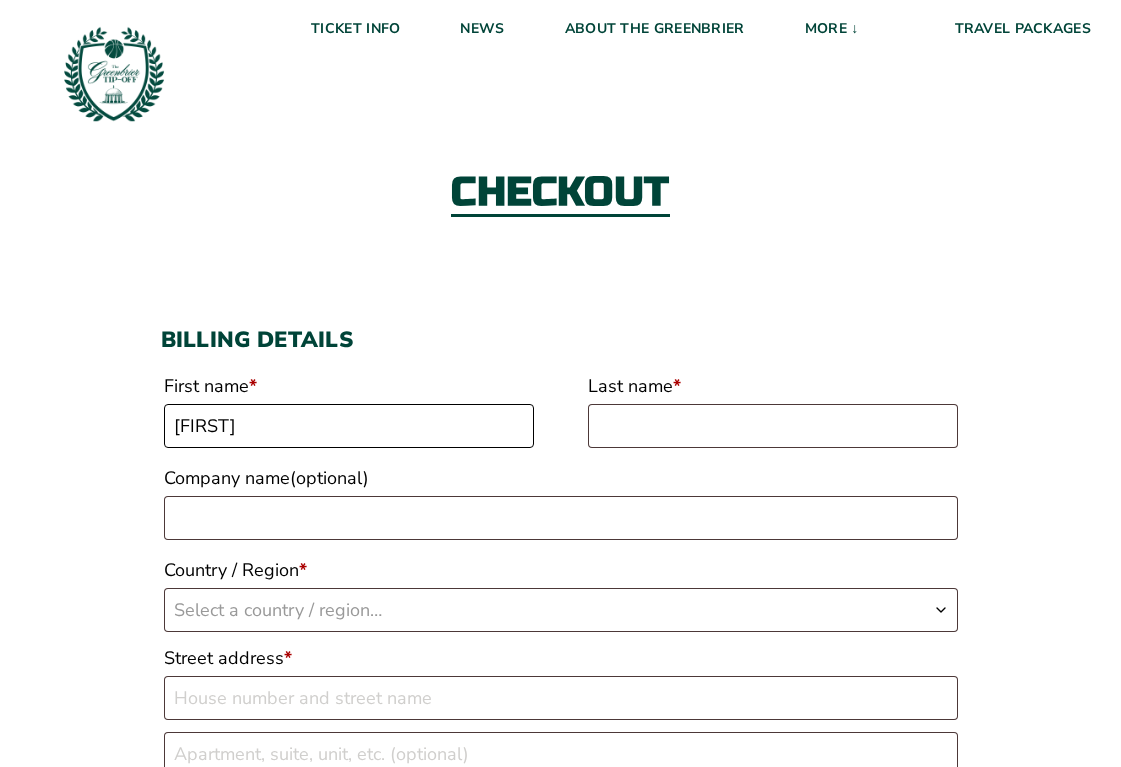 type on "[FIRST]" 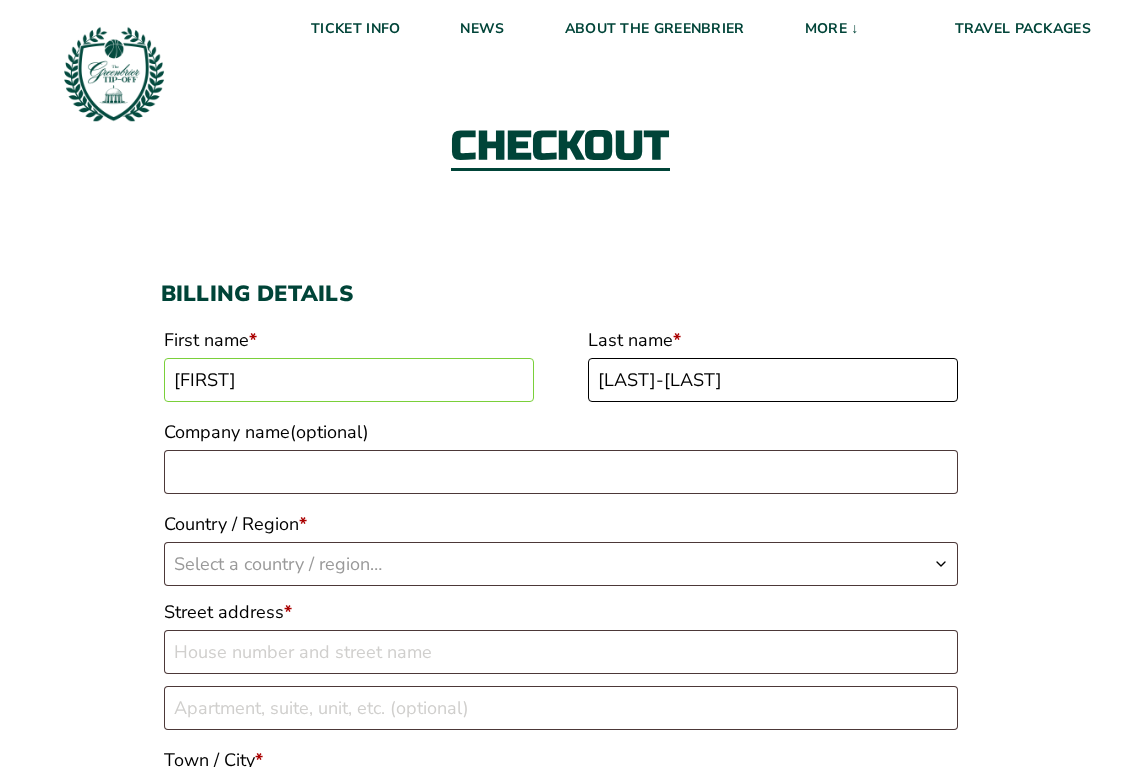 scroll, scrollTop: 56, scrollLeft: 0, axis: vertical 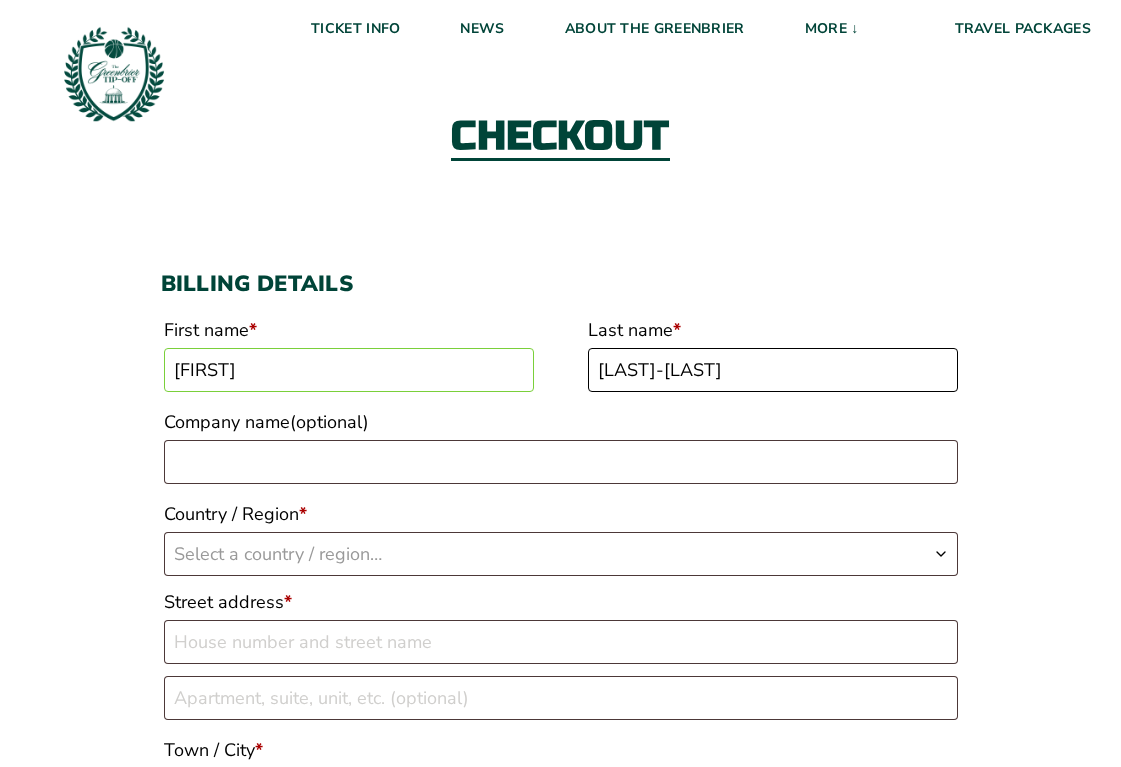 type on "[LAST]-[LAST]" 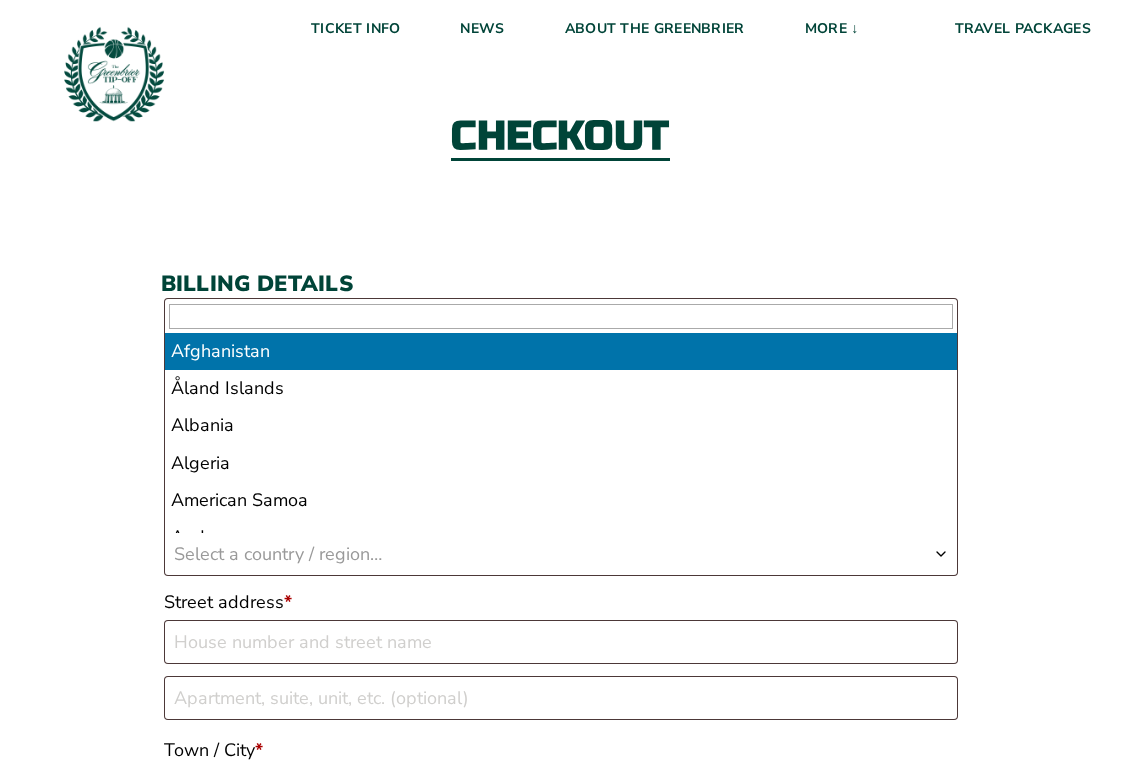 click at bounding box center [941, 554] 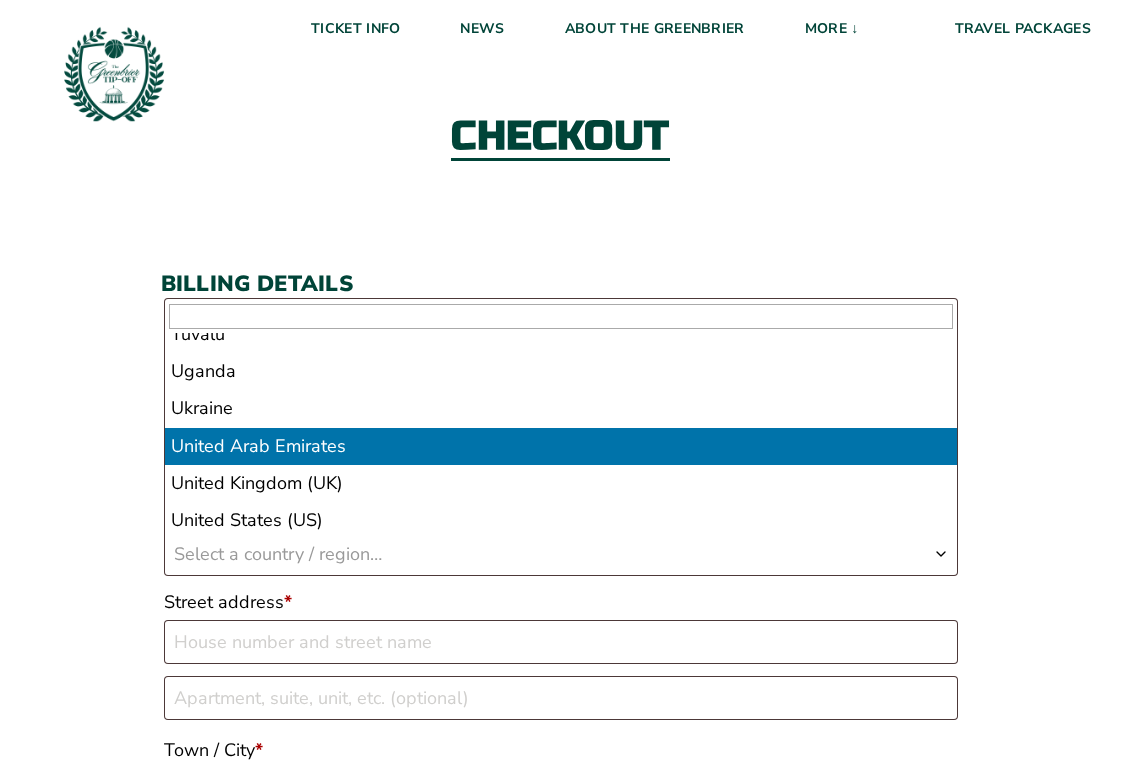 scroll, scrollTop: 8550, scrollLeft: 0, axis: vertical 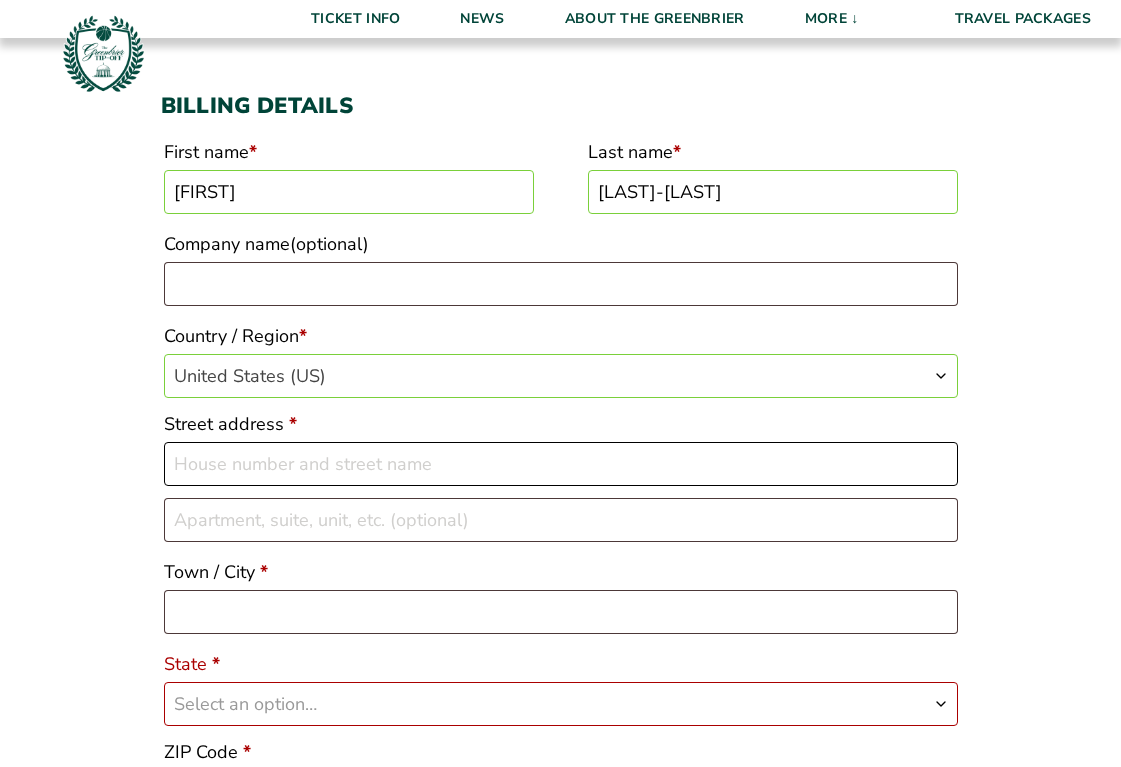 click on "Street address" at bounding box center [561, 464] 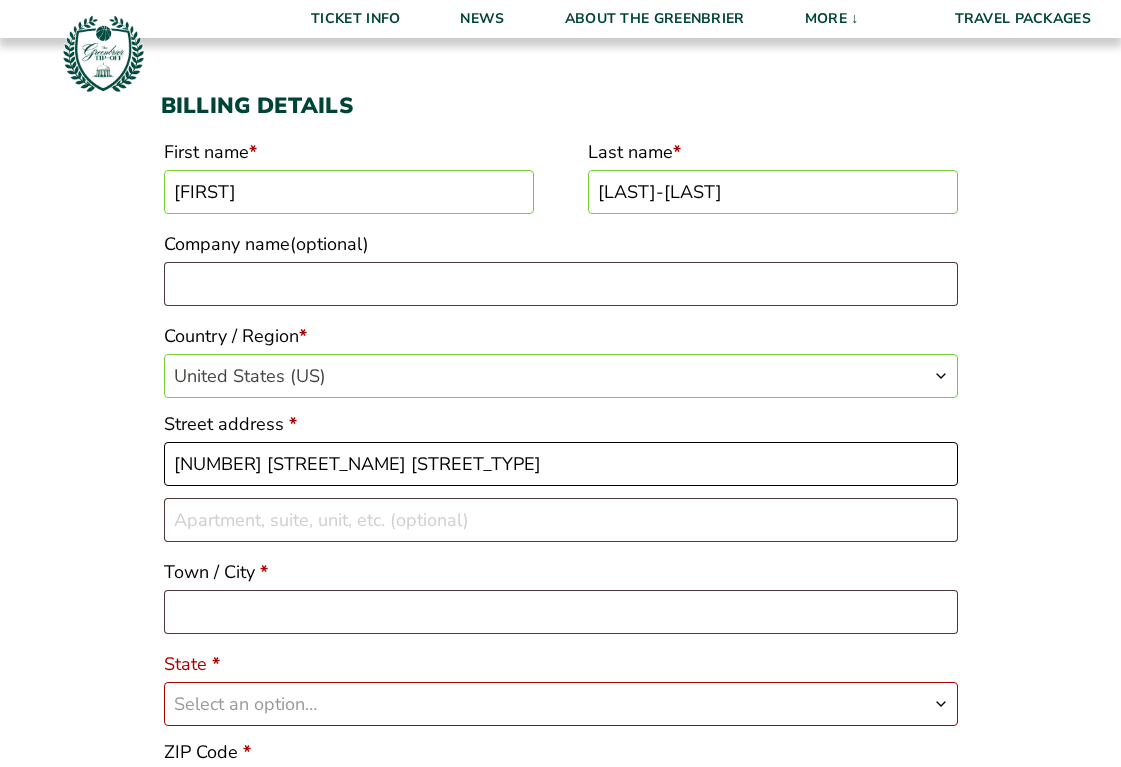 type on "[NUMBER] [STREET_NAME] [STREET_TYPE]" 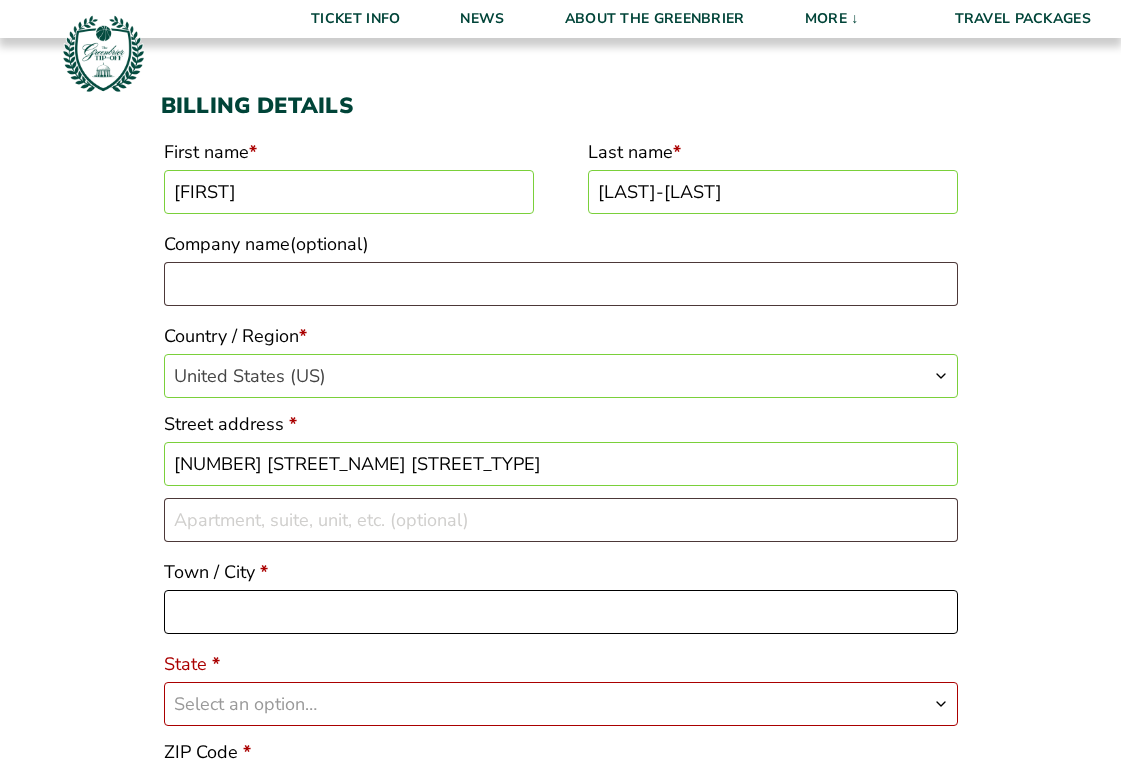 click on "[CITY]" at bounding box center [561, 612] 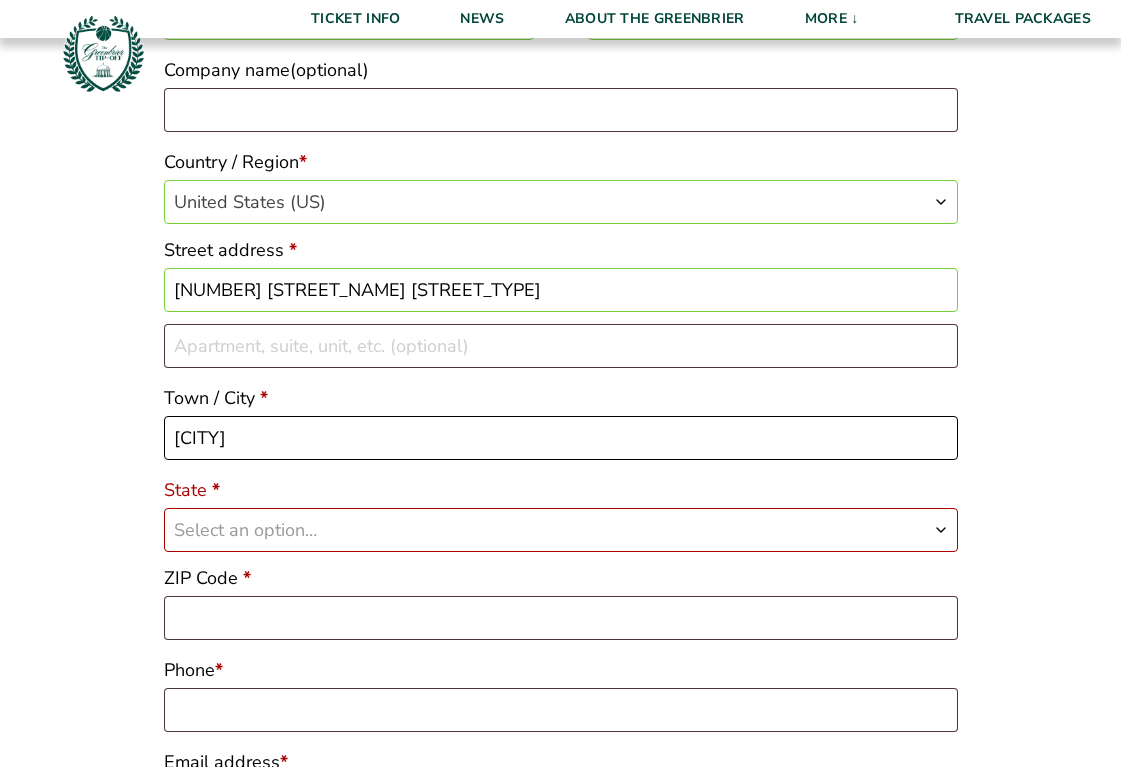 scroll, scrollTop: 450, scrollLeft: 0, axis: vertical 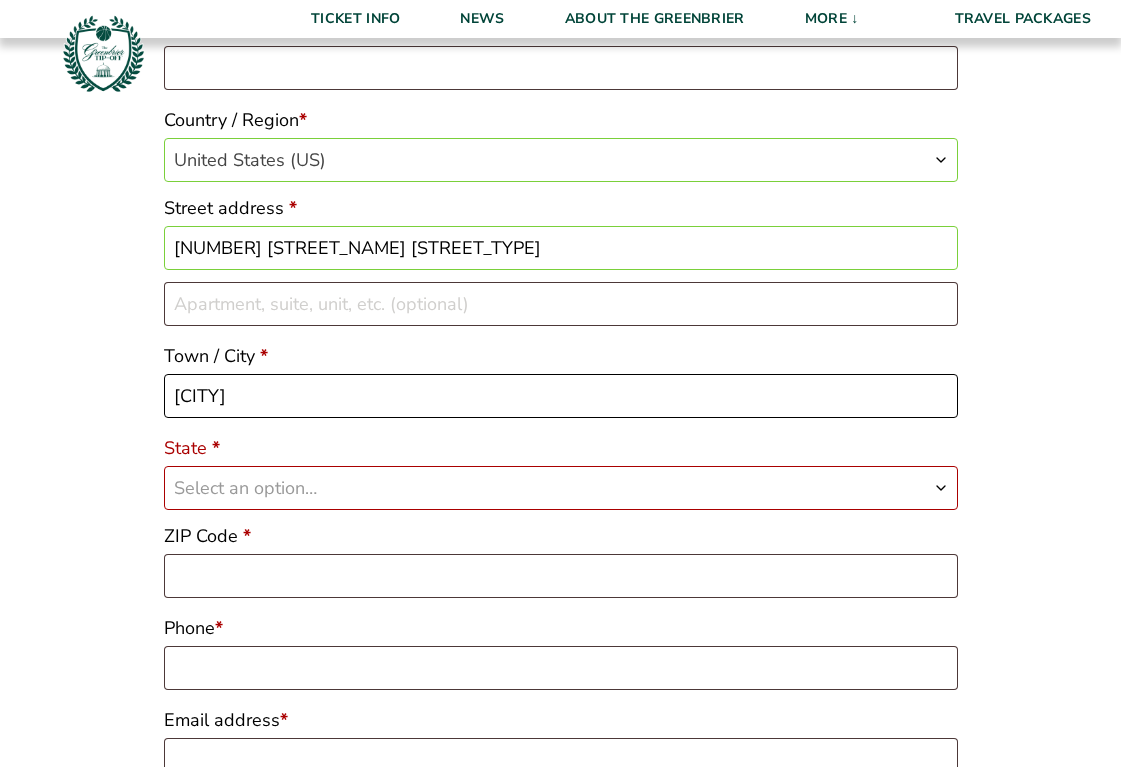 type on "[CITY]" 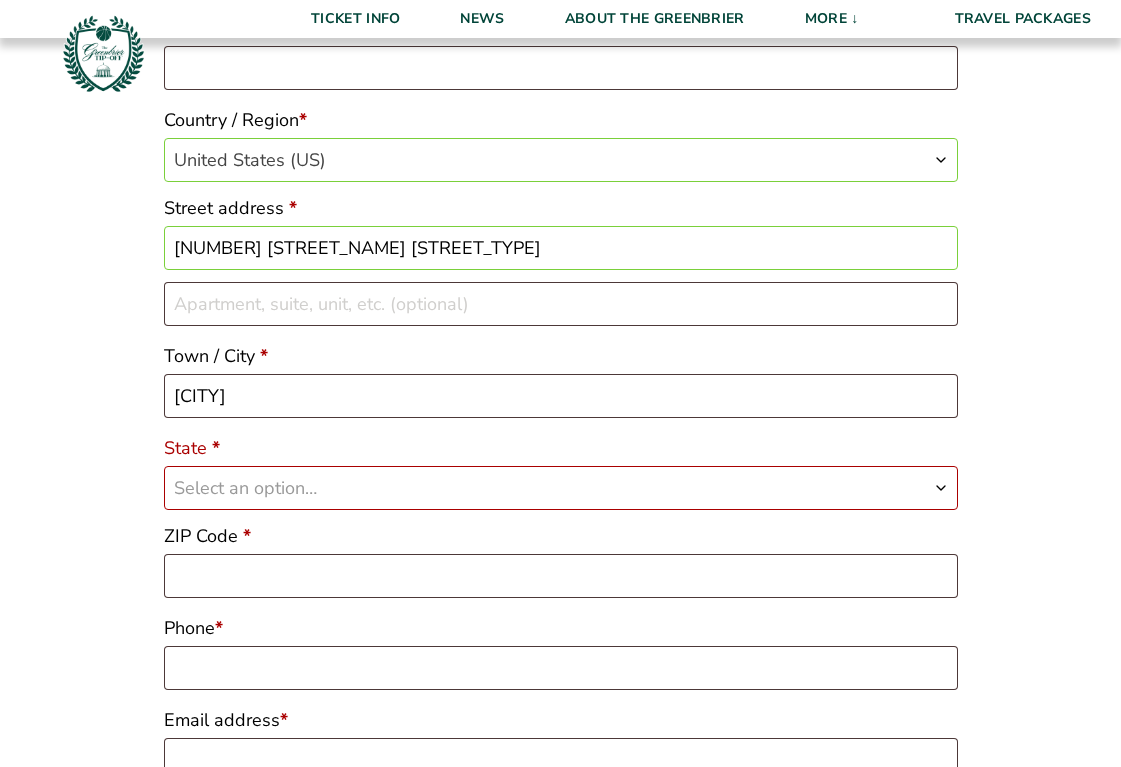 click at bounding box center [941, 488] 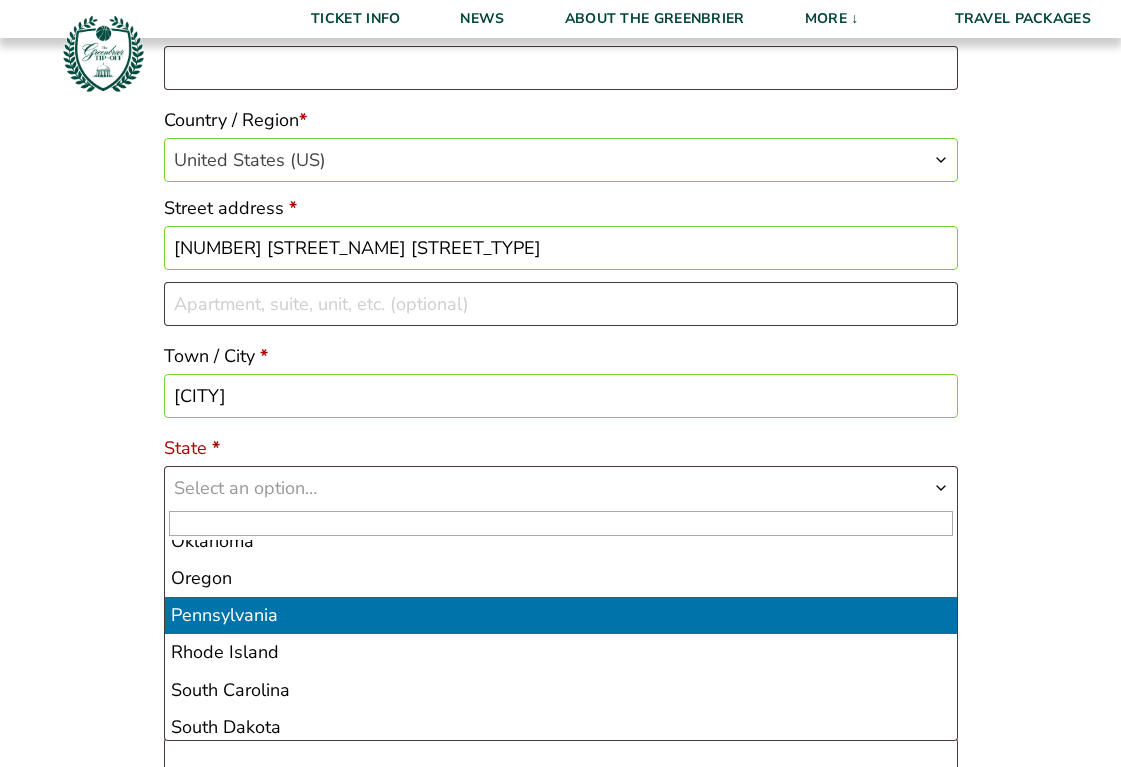 scroll, scrollTop: 1345, scrollLeft: 0, axis: vertical 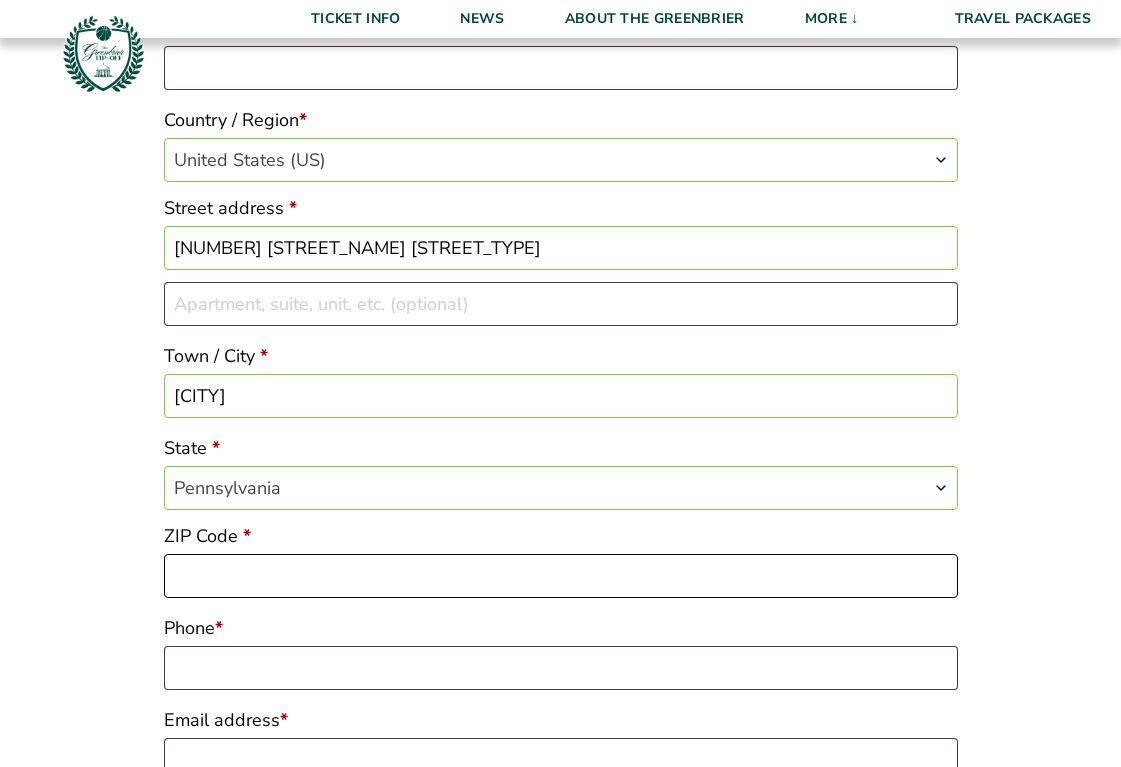 click on "ZIP Code   *" at bounding box center [561, 576] 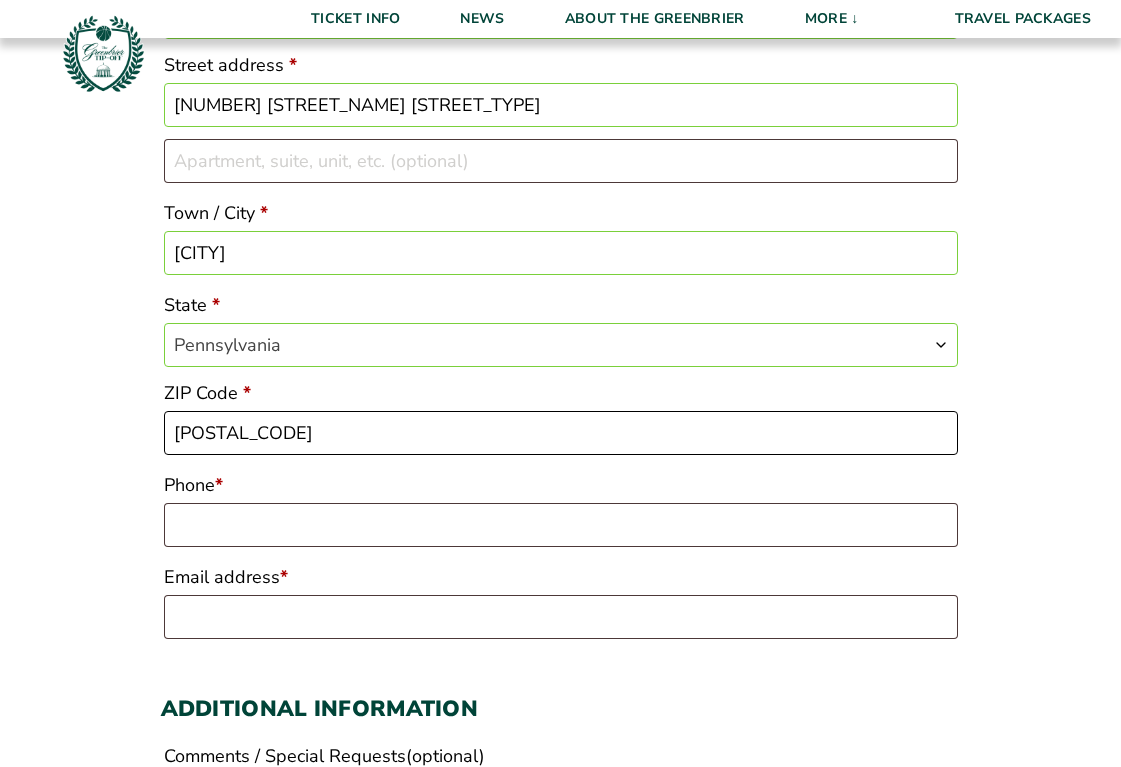 scroll, scrollTop: 604, scrollLeft: 0, axis: vertical 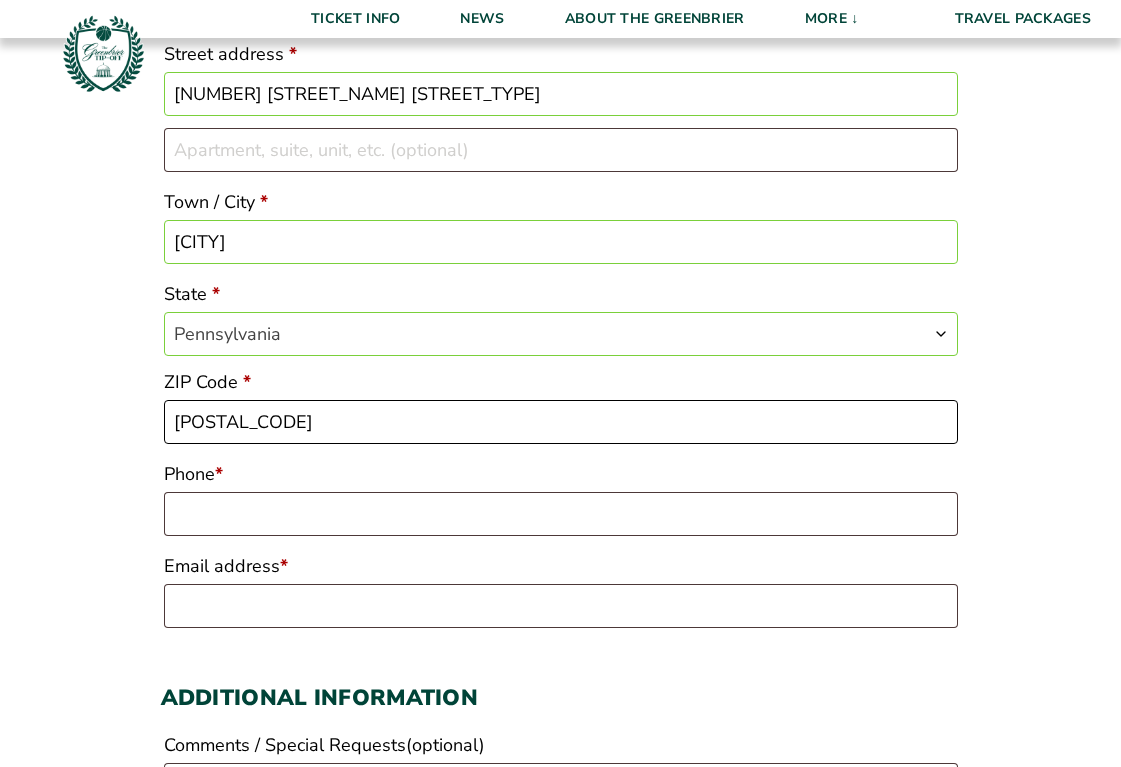 type on "[POSTAL_CODE]" 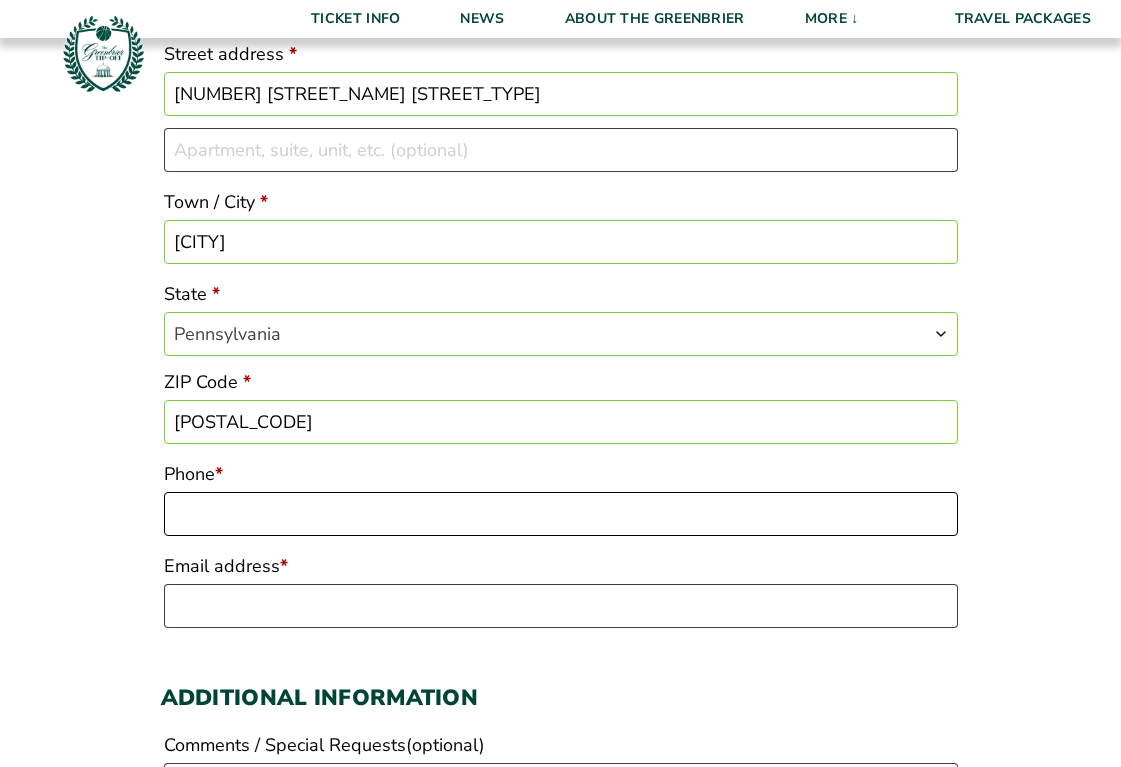 click on "Phone  *" at bounding box center [561, 514] 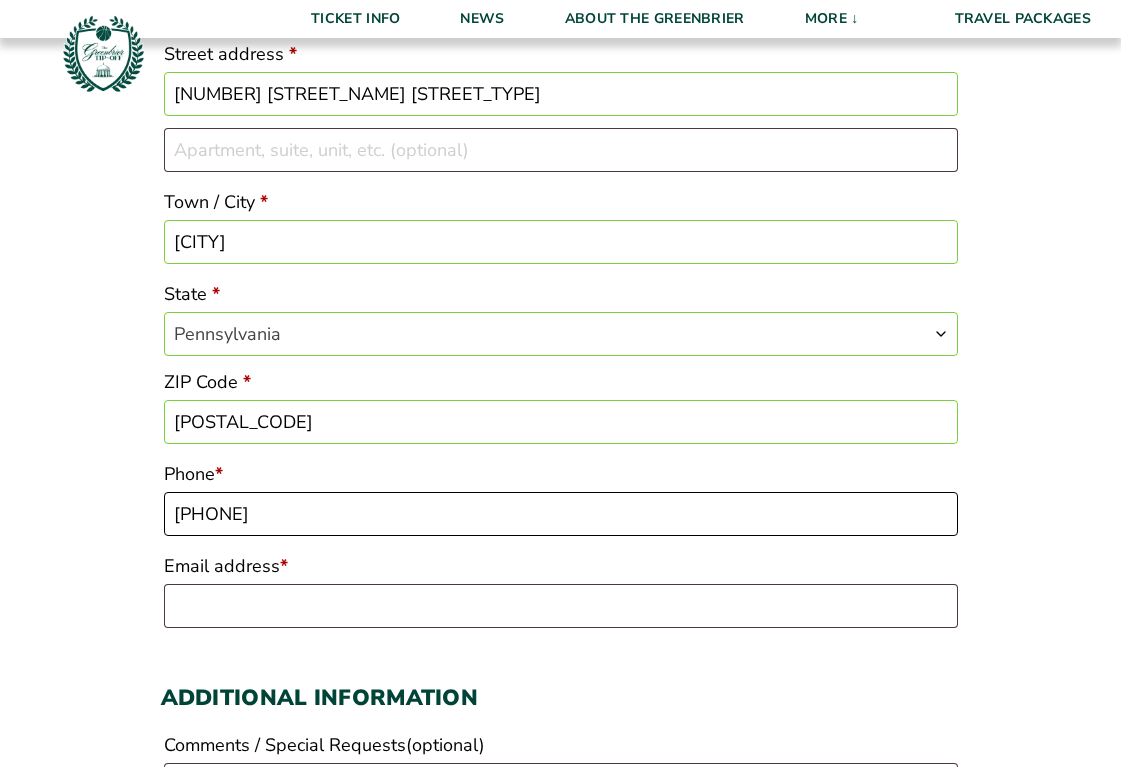 type on "[PHONE]" 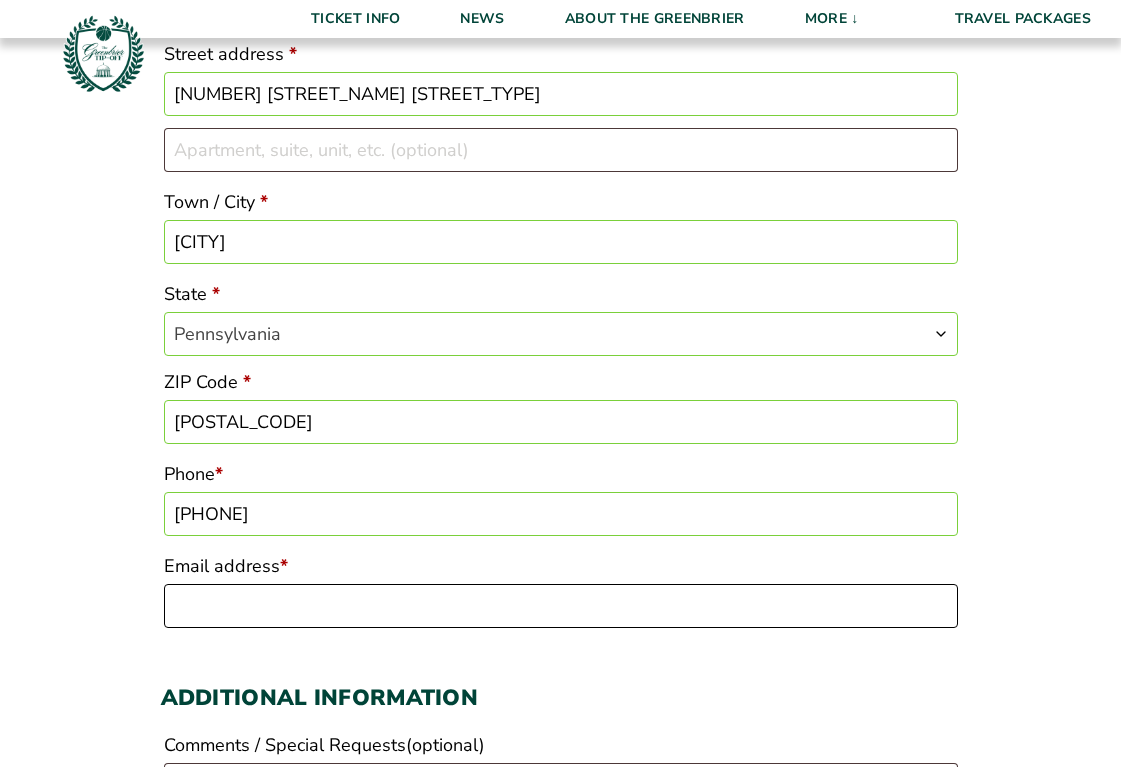 click on "Email address  *" at bounding box center (561, 606) 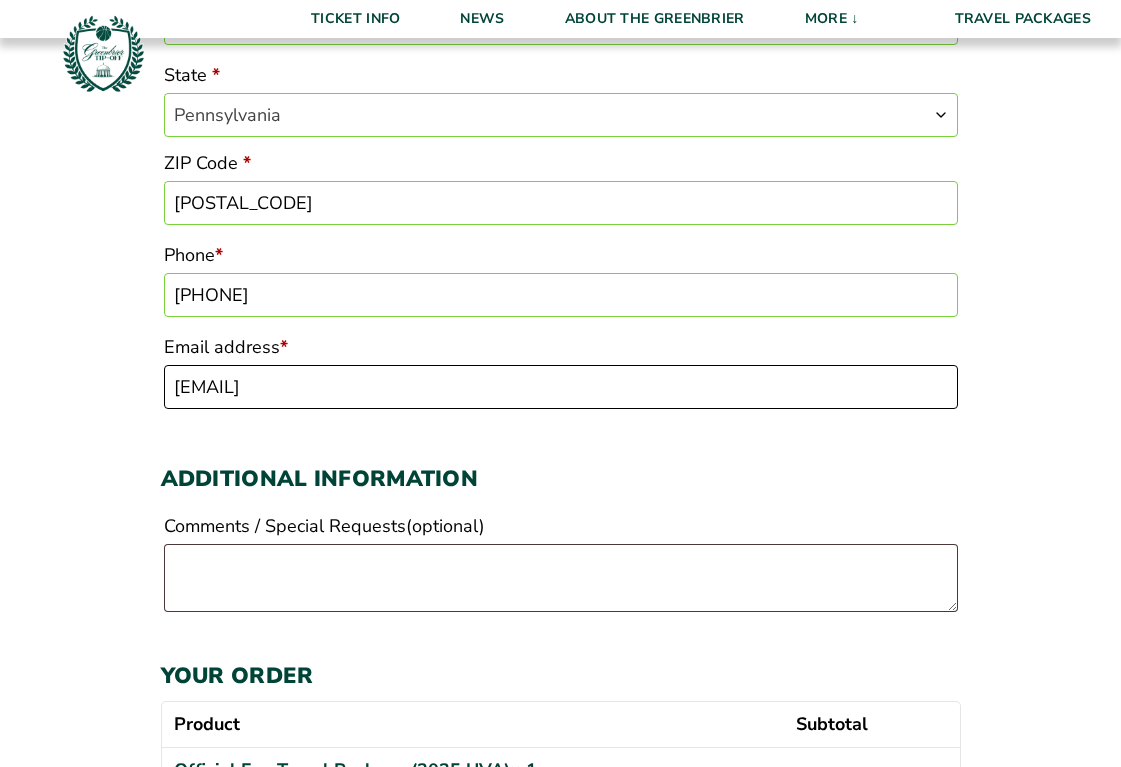 scroll, scrollTop: 835, scrollLeft: 0, axis: vertical 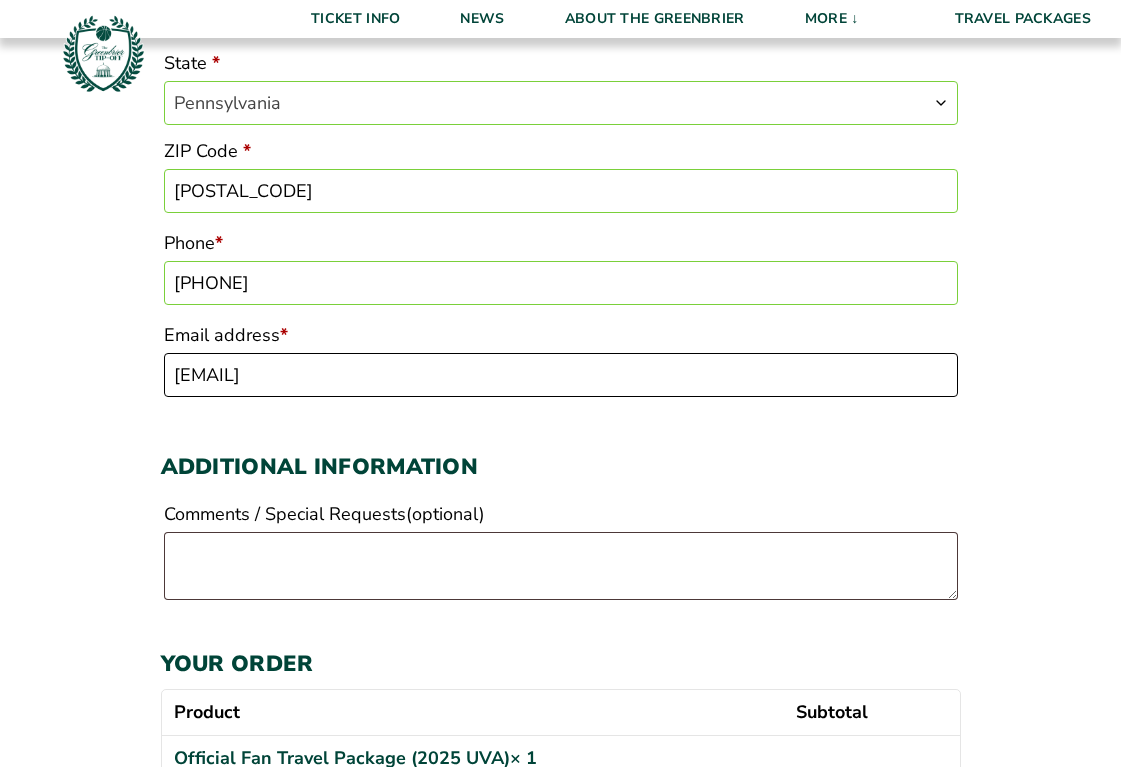 type on "[EMAIL]" 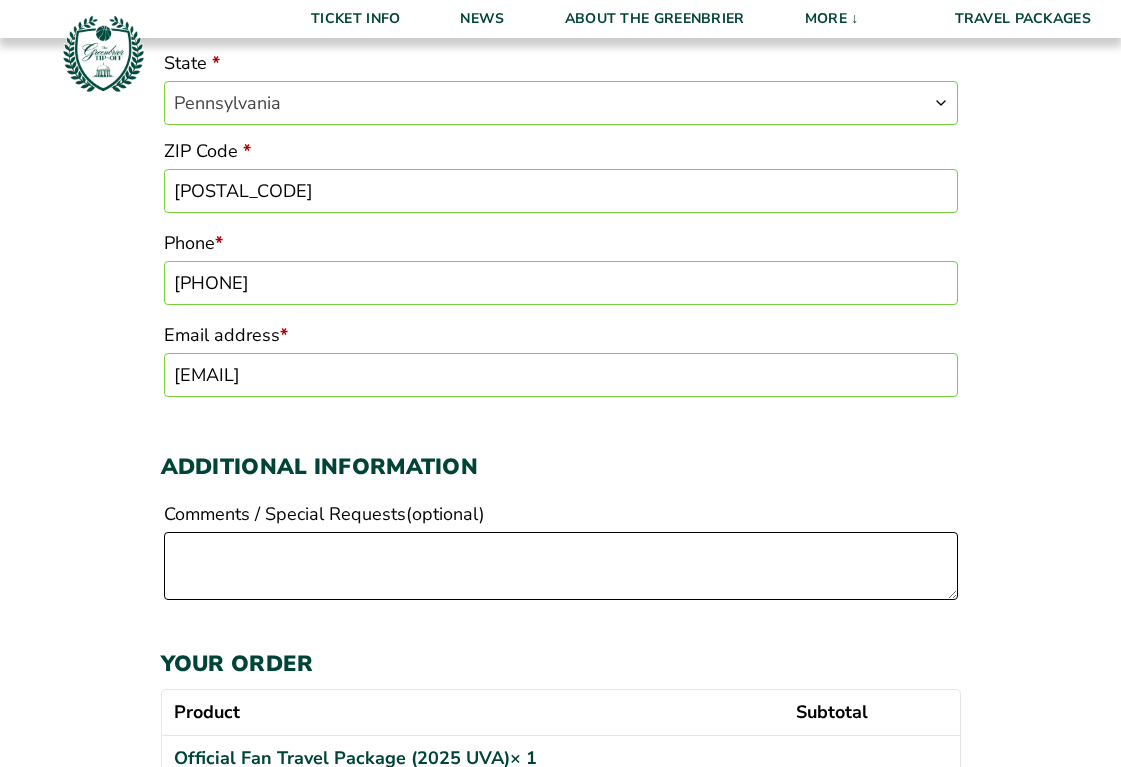 click on "Comments / Special Requests  (optional)" at bounding box center (561, 566) 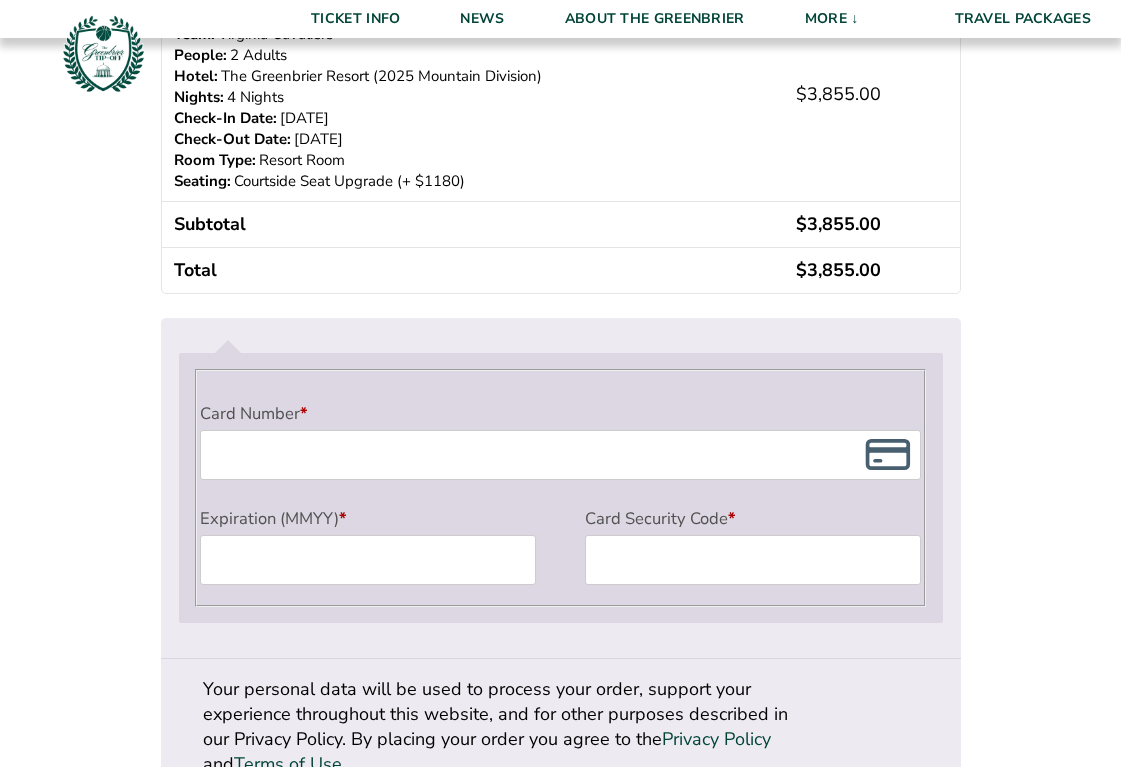 scroll, scrollTop: 1586, scrollLeft: 0, axis: vertical 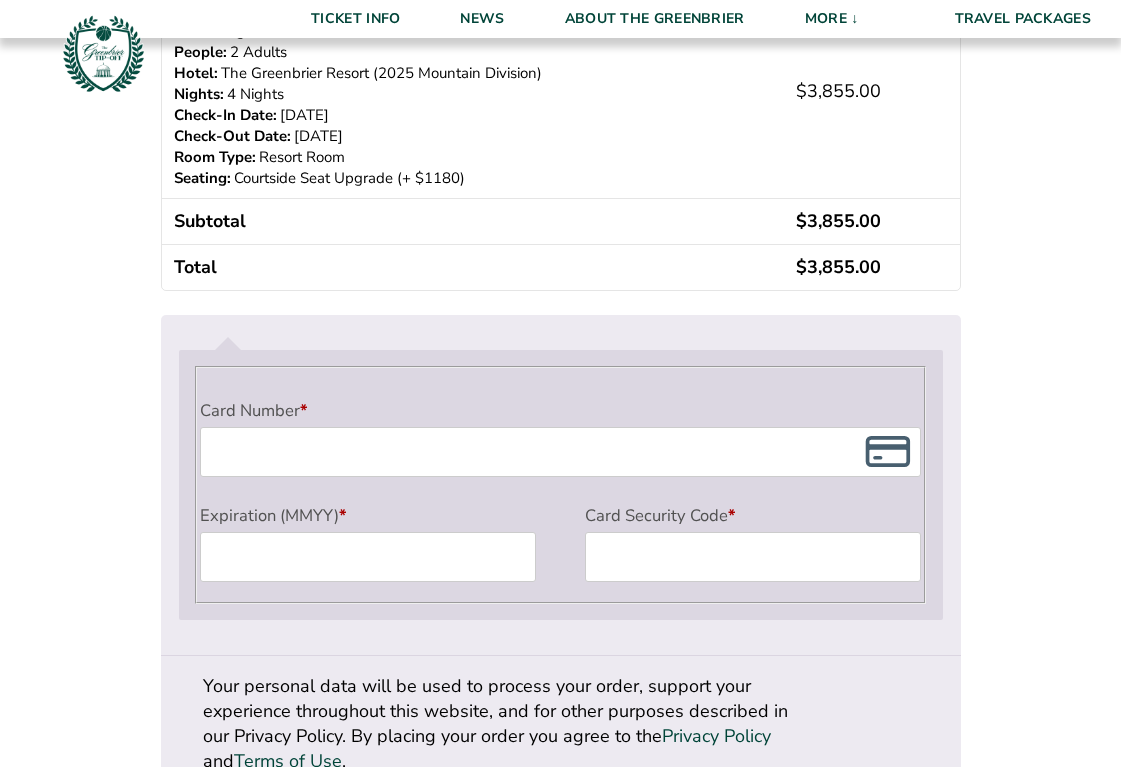 type on "Would prefer two beds rather than a king if available.  Thank you." 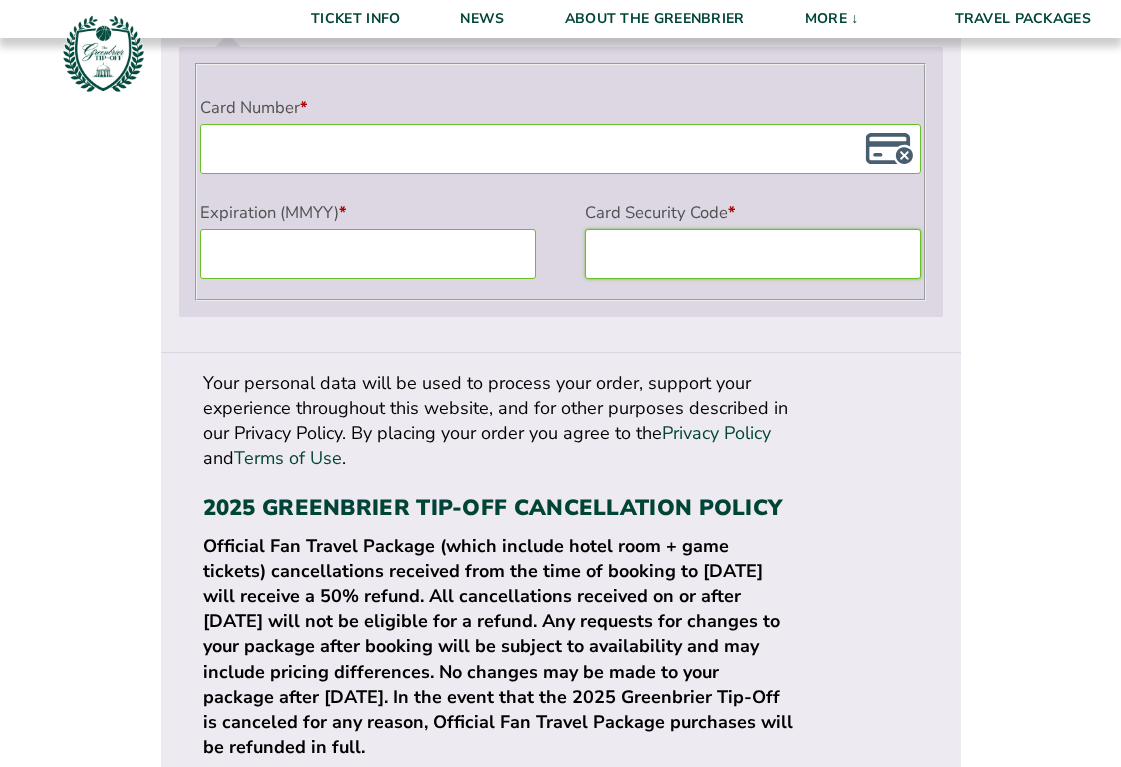 scroll, scrollTop: 1859, scrollLeft: 0, axis: vertical 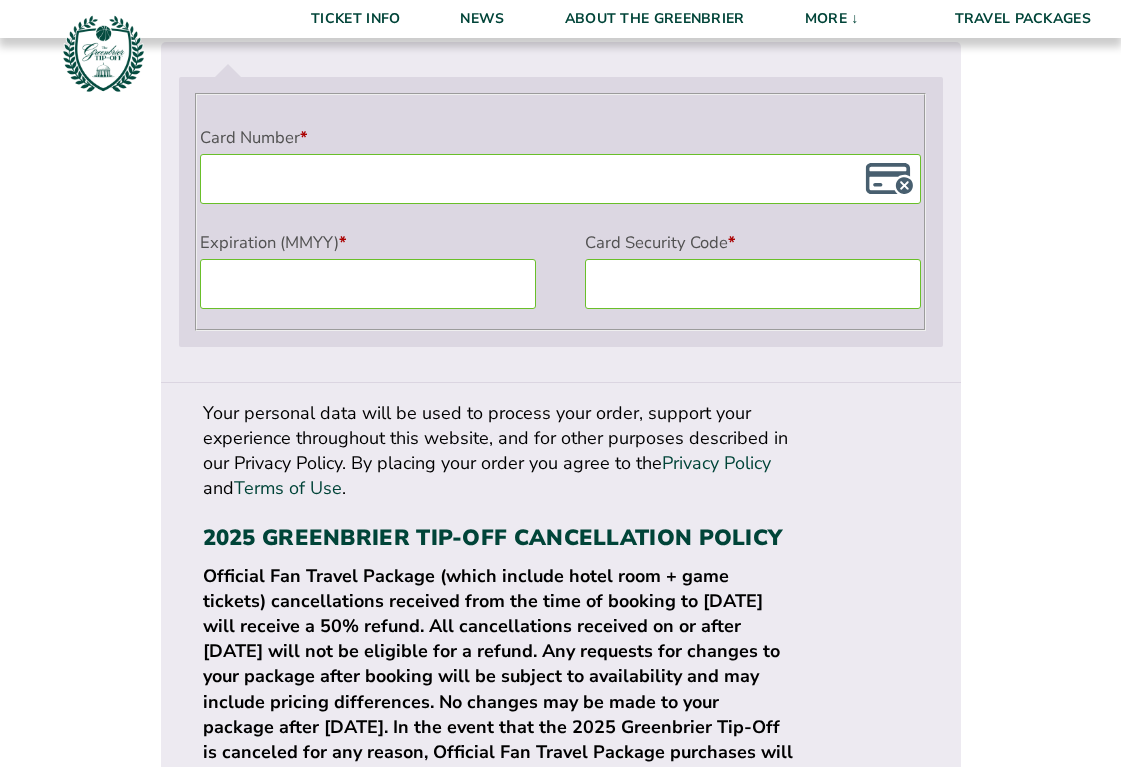click on "Place order" at bounding box center (867, 833) 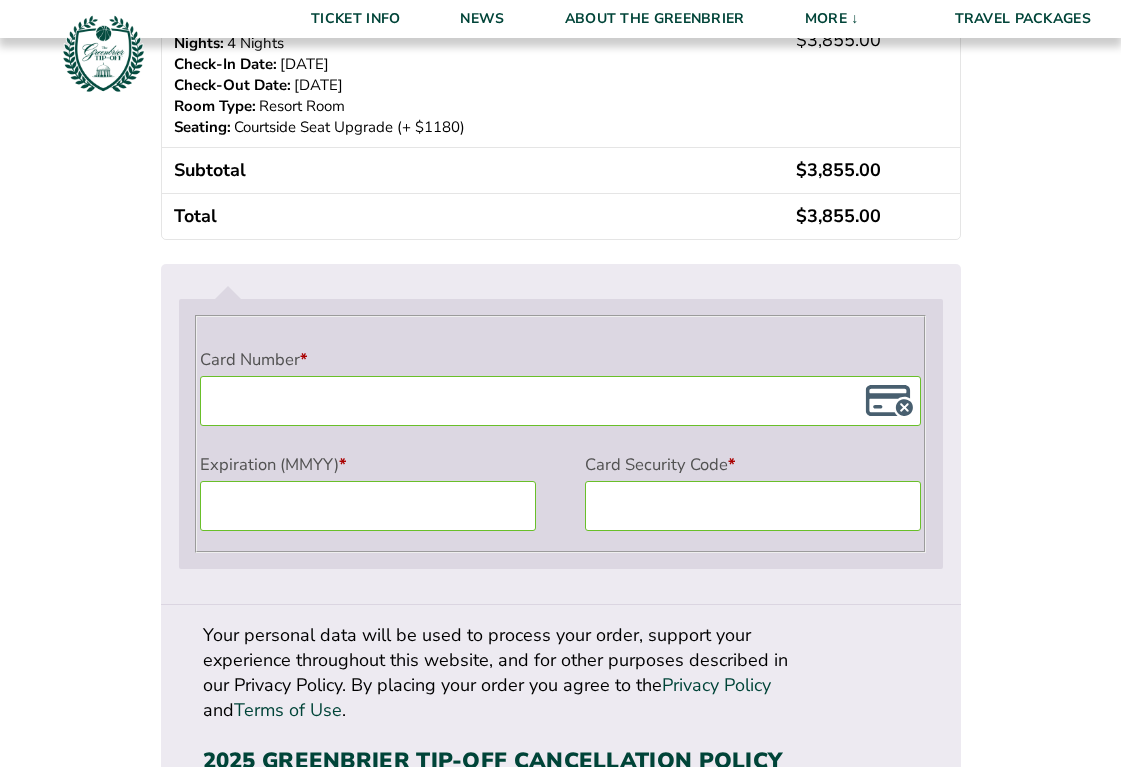 scroll, scrollTop: 1753, scrollLeft: 0, axis: vertical 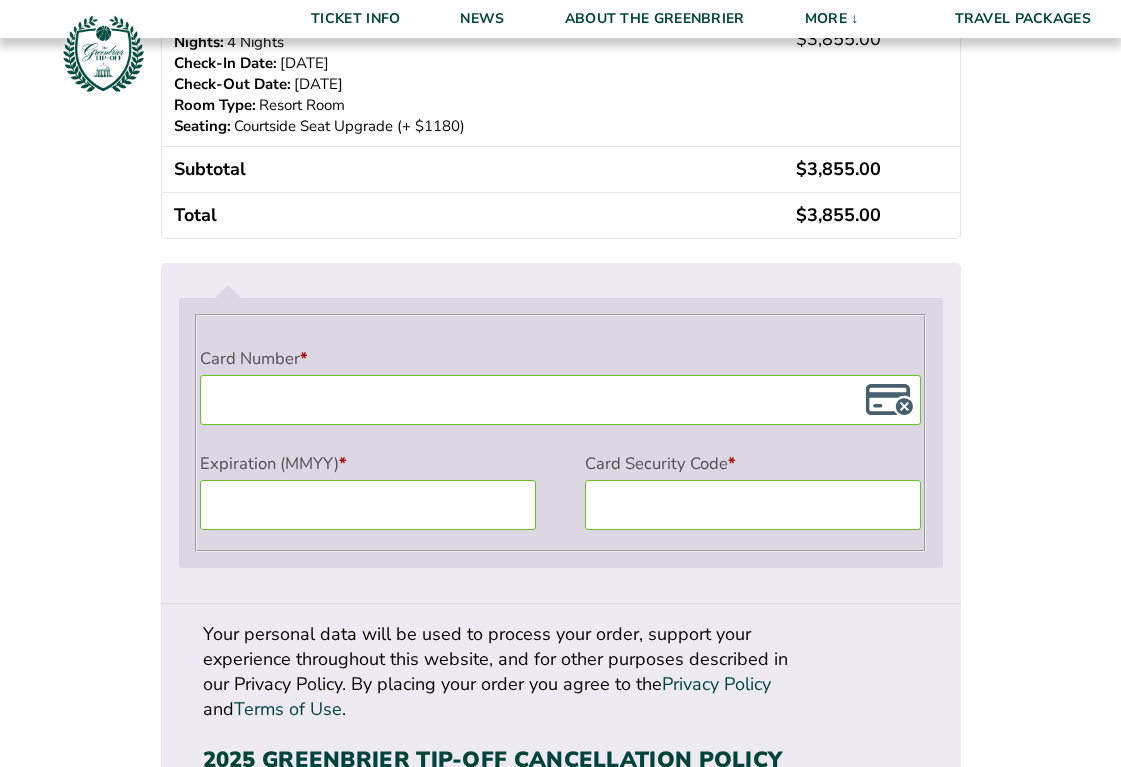 click on "Place order" at bounding box center [867, 1055] 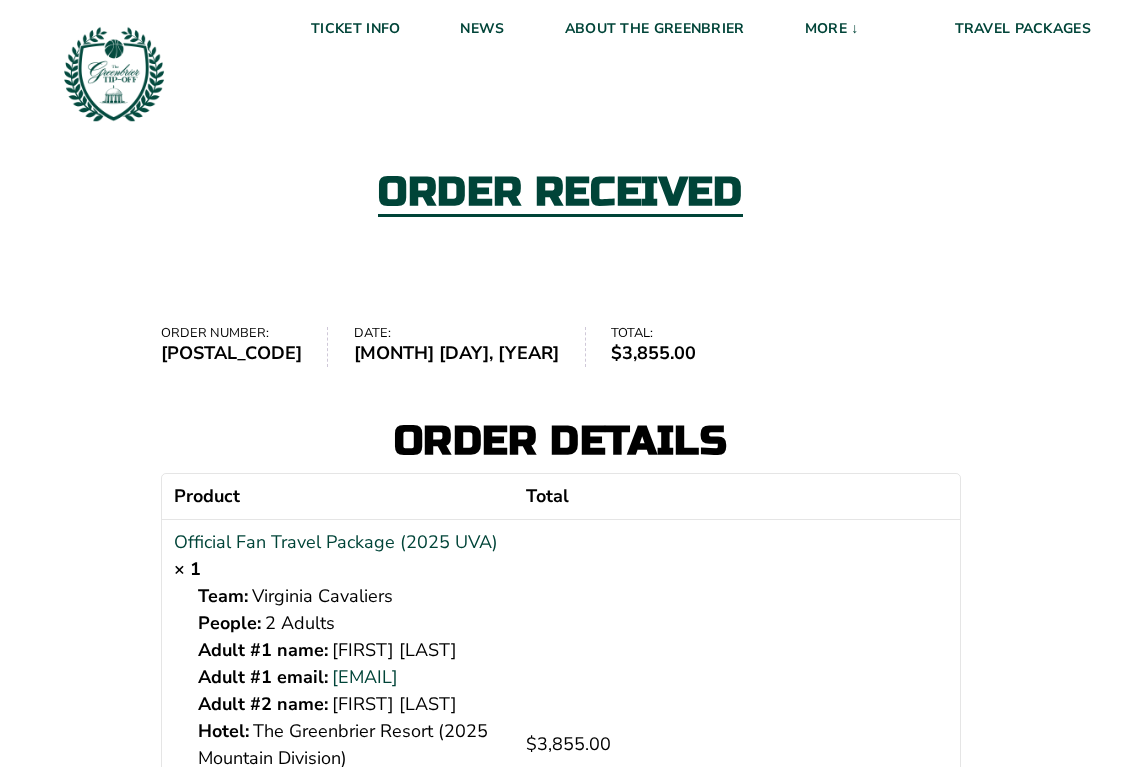 scroll, scrollTop: 0, scrollLeft: 0, axis: both 